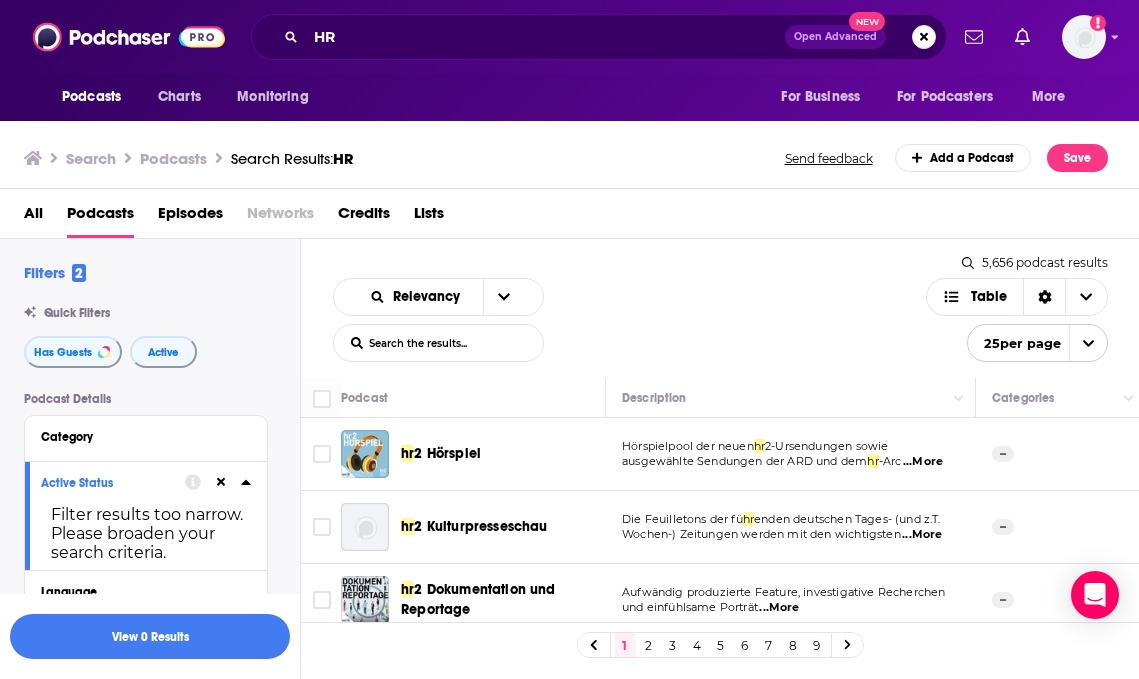 scroll, scrollTop: 0, scrollLeft: 0, axis: both 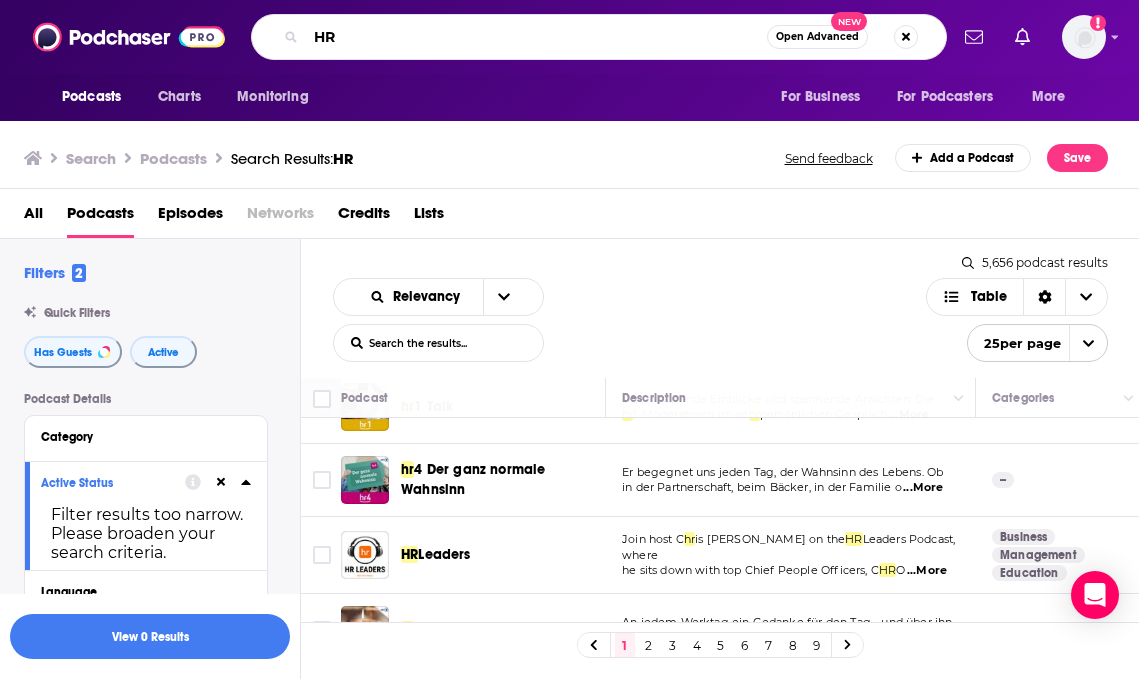 drag, startPoint x: 345, startPoint y: 42, endPoint x: 256, endPoint y: 39, distance: 89.050545 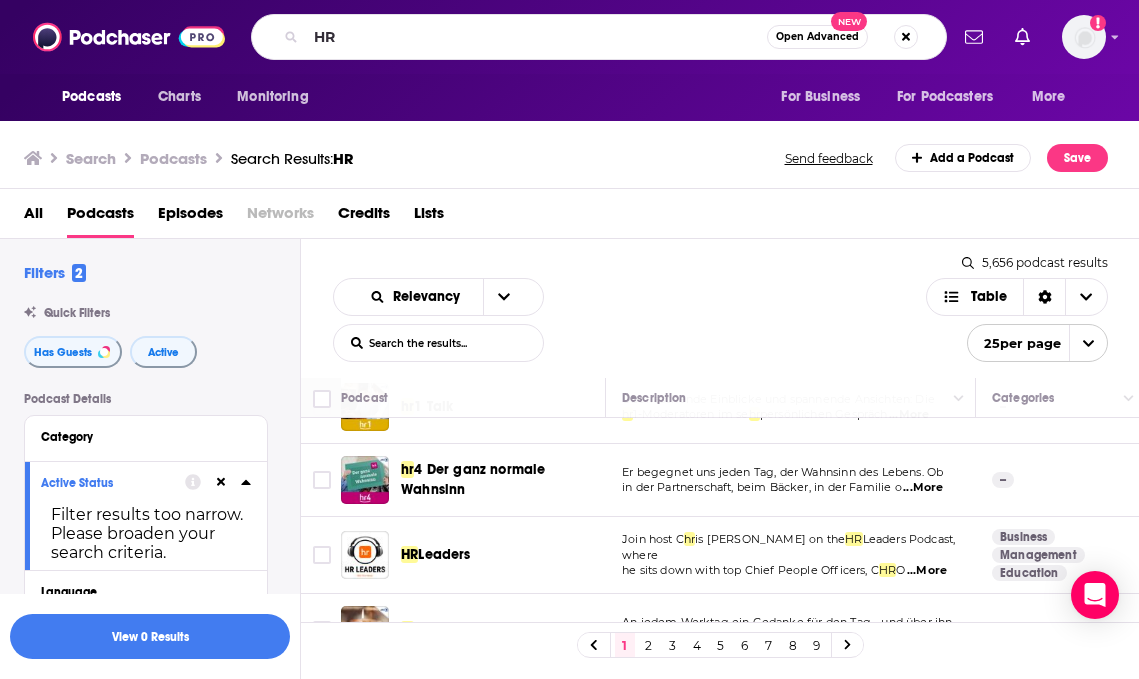 click on "Relevancy List Search Input Search the results... Table 5,656   podcast   results List Search Input Search the results... Table 25  per page" at bounding box center [720, 308] 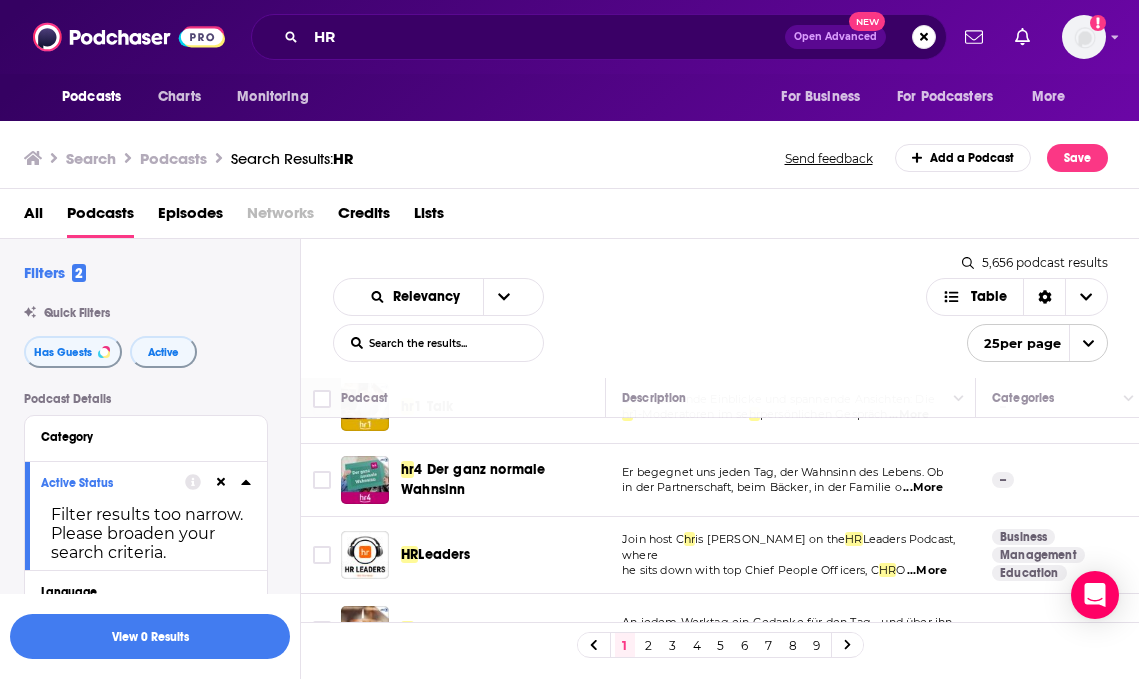 click on "...More" at bounding box center [927, 571] 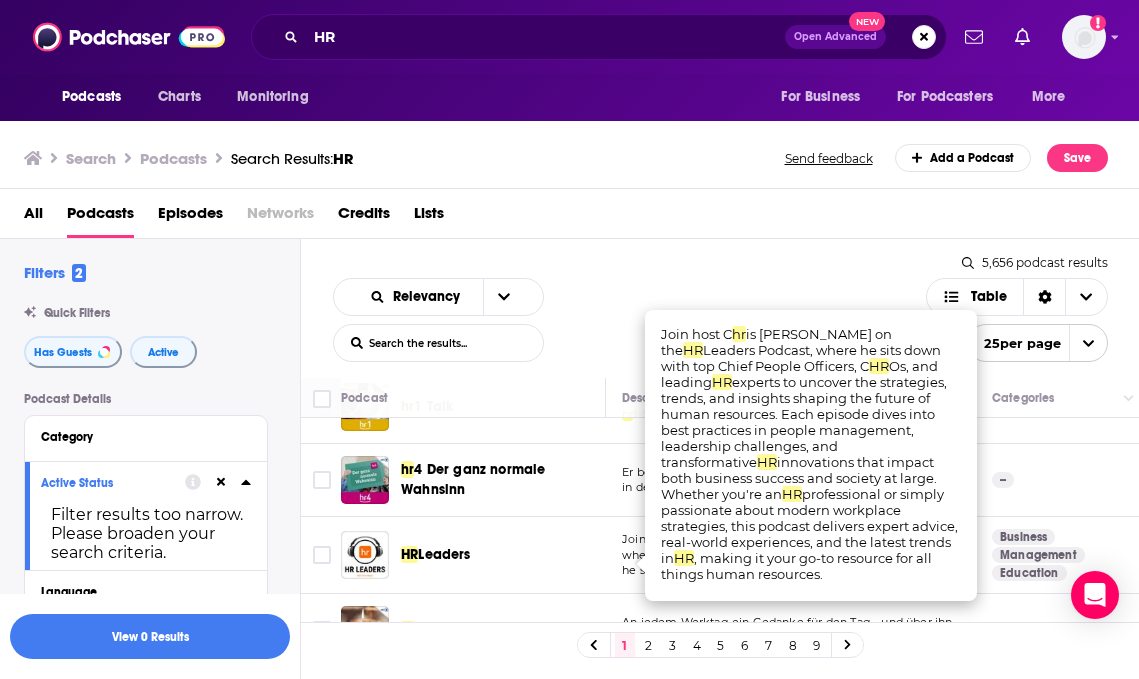 click on "All Podcasts Episodes Networks Credits Lists" at bounding box center (574, 217) 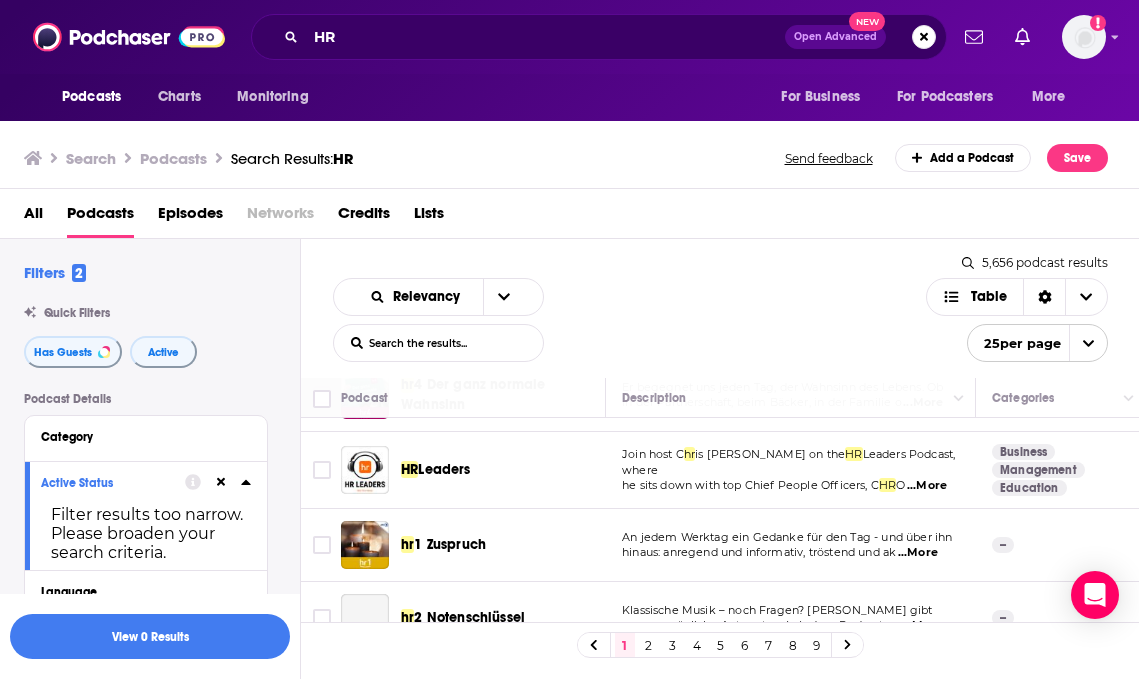 scroll, scrollTop: 591, scrollLeft: 0, axis: vertical 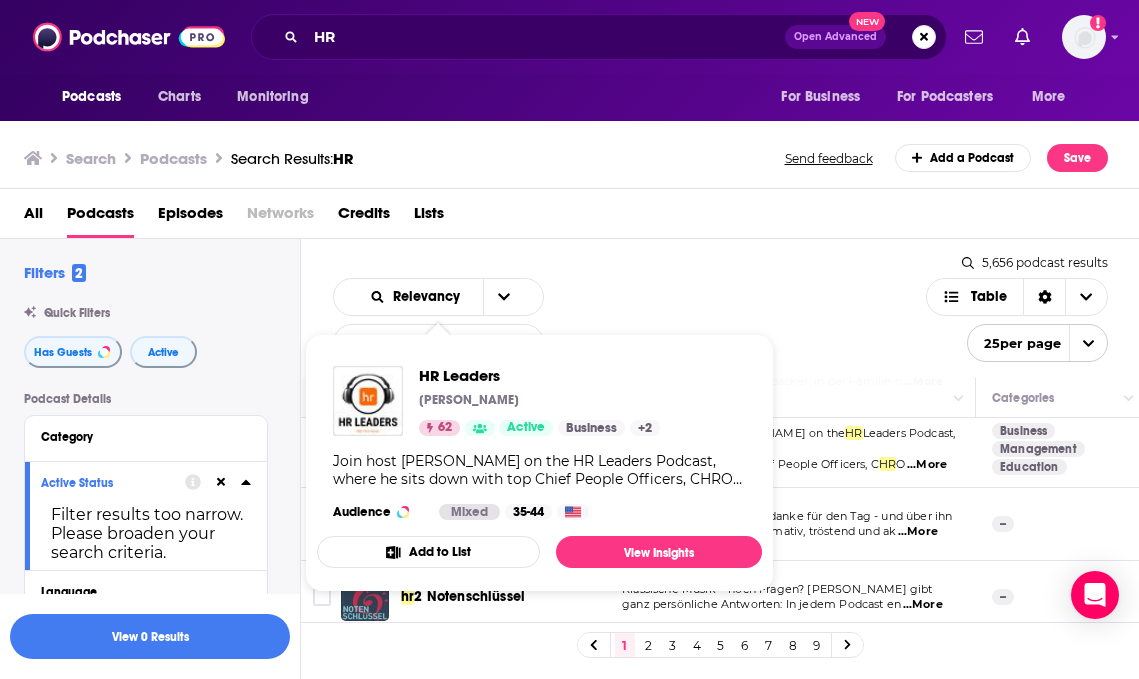 click on "Relevancy List Search Input Search the results... Table" at bounding box center (629, 320) 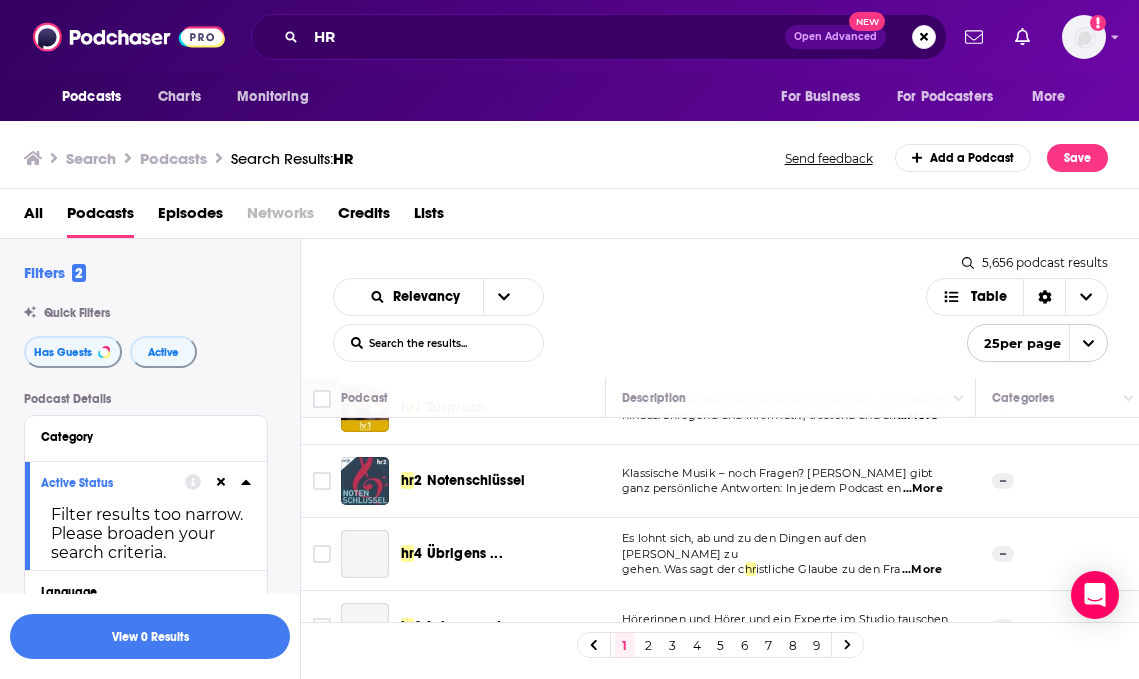 scroll, scrollTop: 810, scrollLeft: 0, axis: vertical 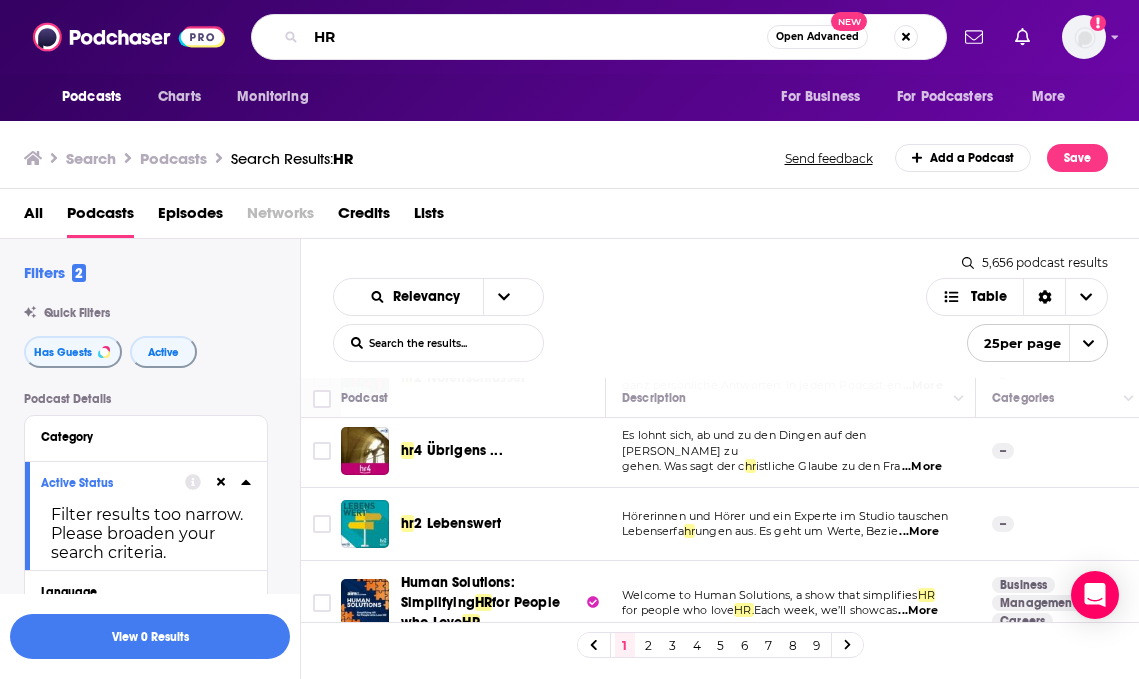 drag, startPoint x: 211, startPoint y: 18, endPoint x: 165, endPoint y: 18, distance: 46 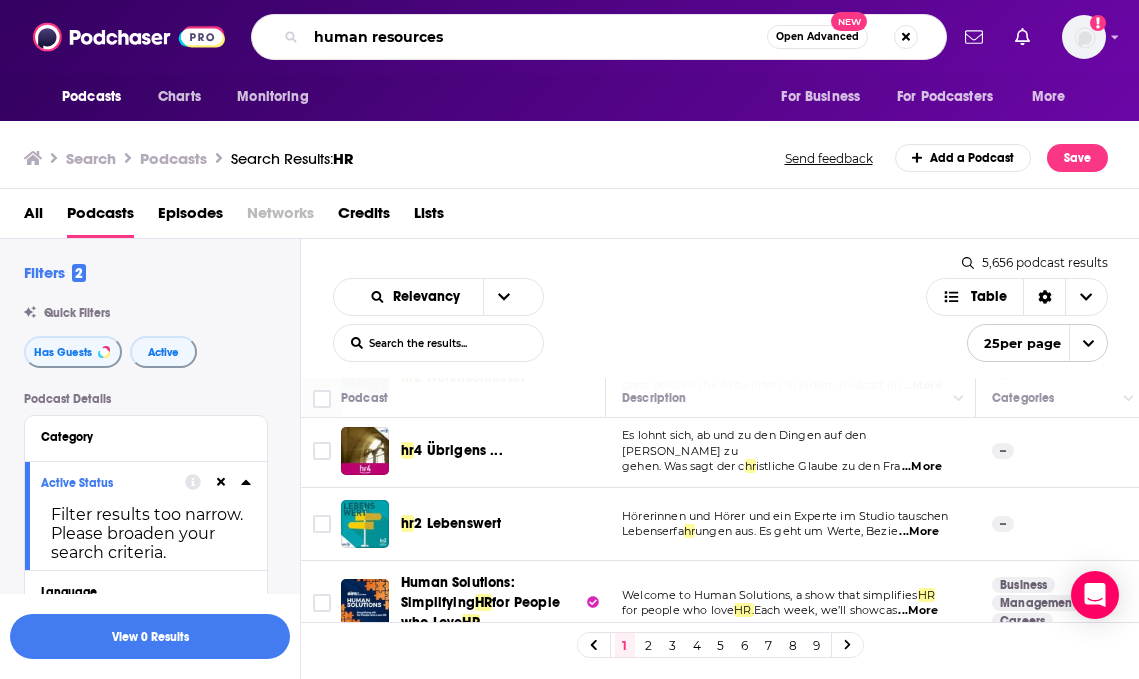 type on "human resources" 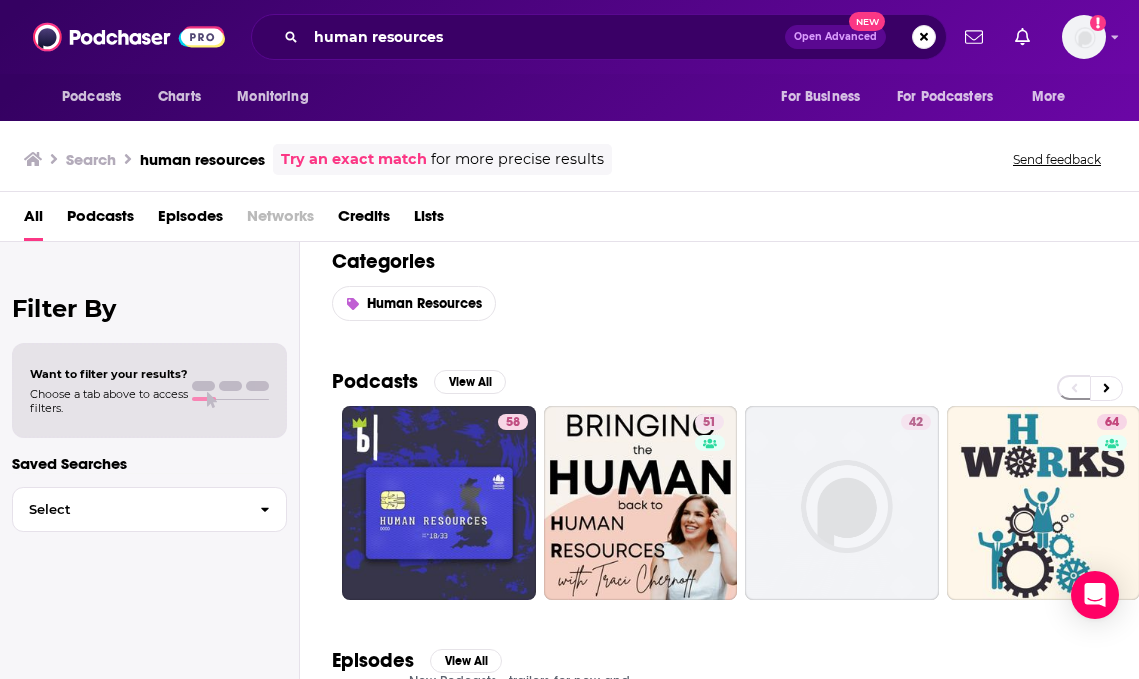 scroll, scrollTop: 0, scrollLeft: 0, axis: both 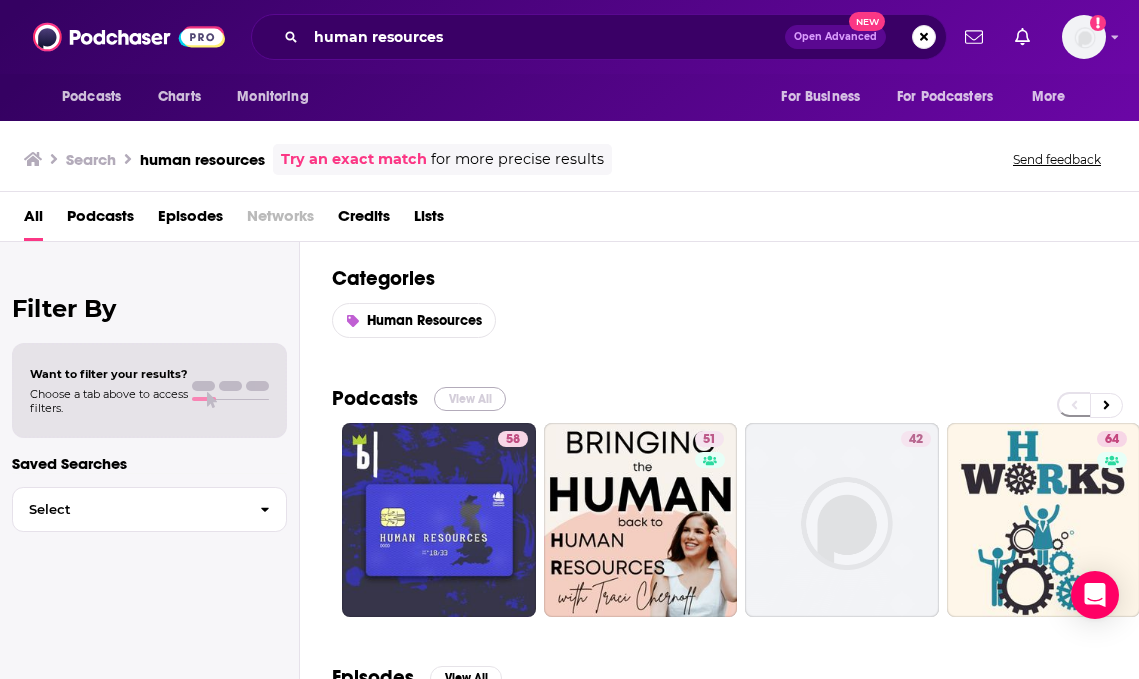 click on "View All" at bounding box center [470, 399] 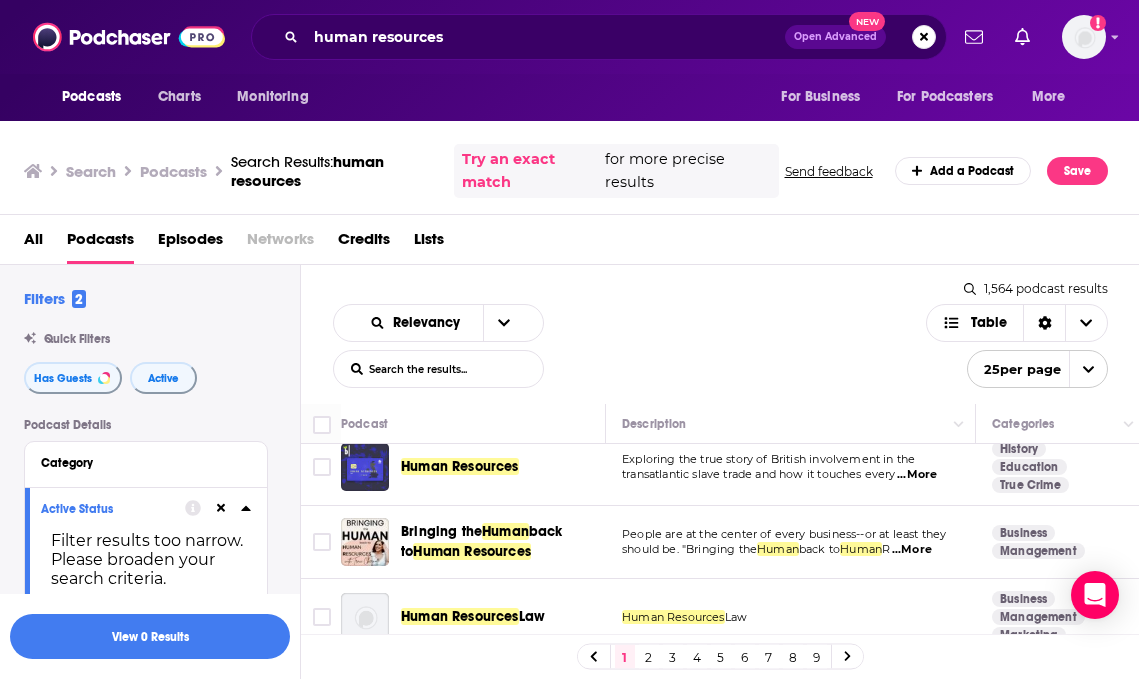 scroll, scrollTop: 30, scrollLeft: 0, axis: vertical 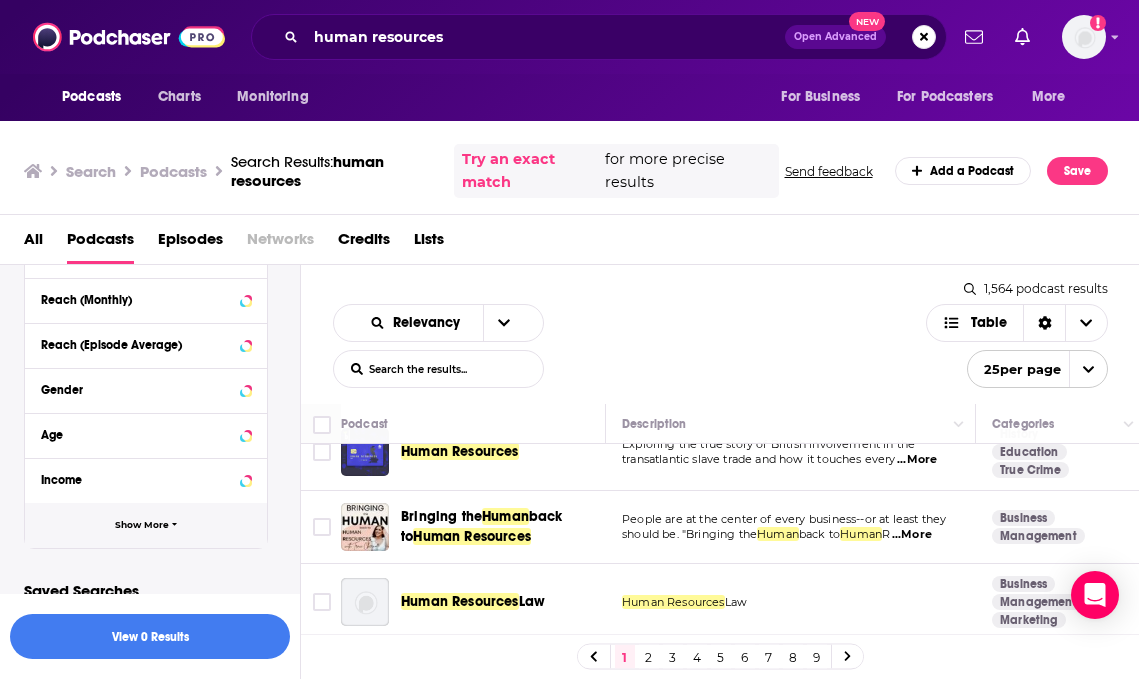 click at bounding box center [175, 525] 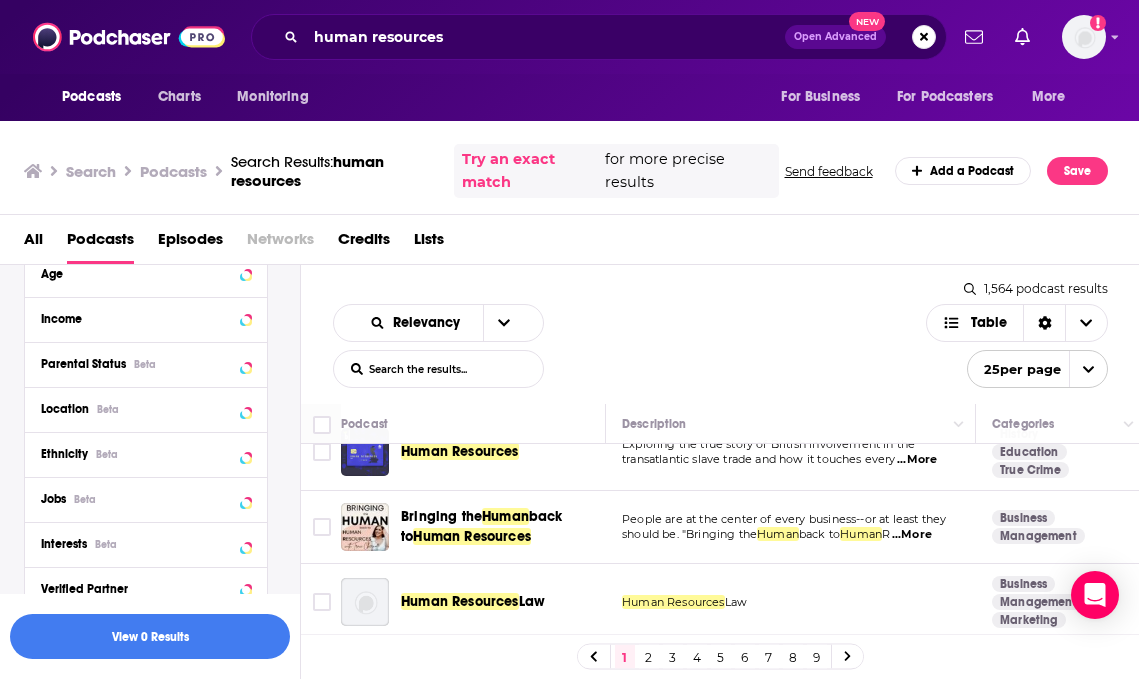 scroll, scrollTop: 859, scrollLeft: 0, axis: vertical 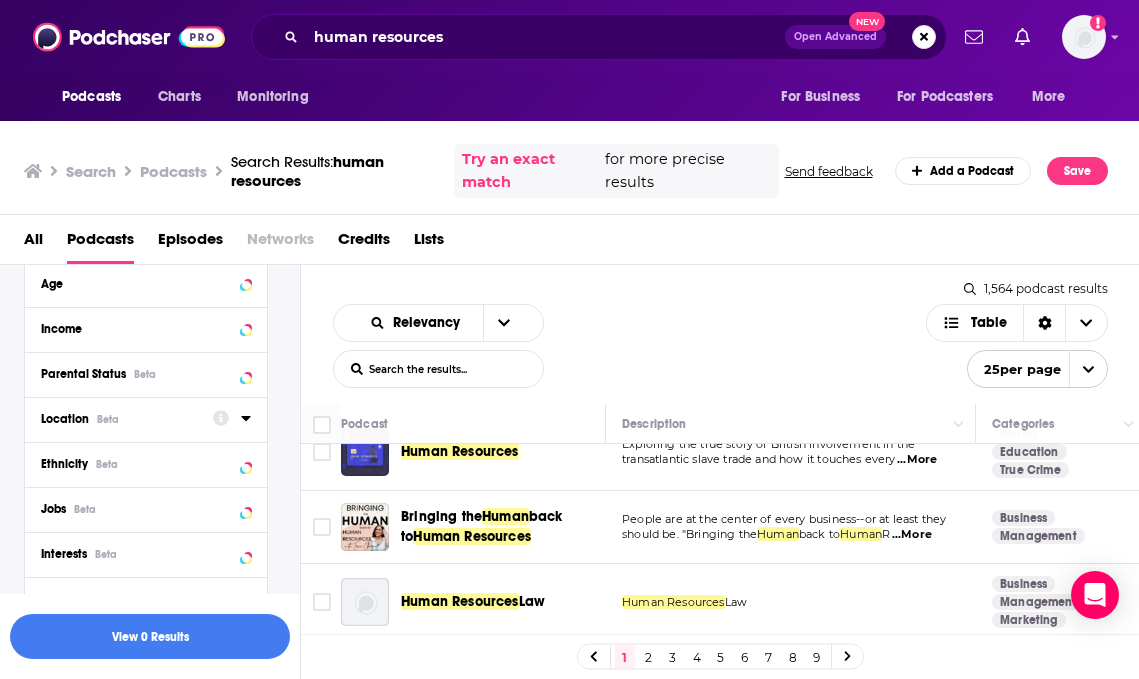 click 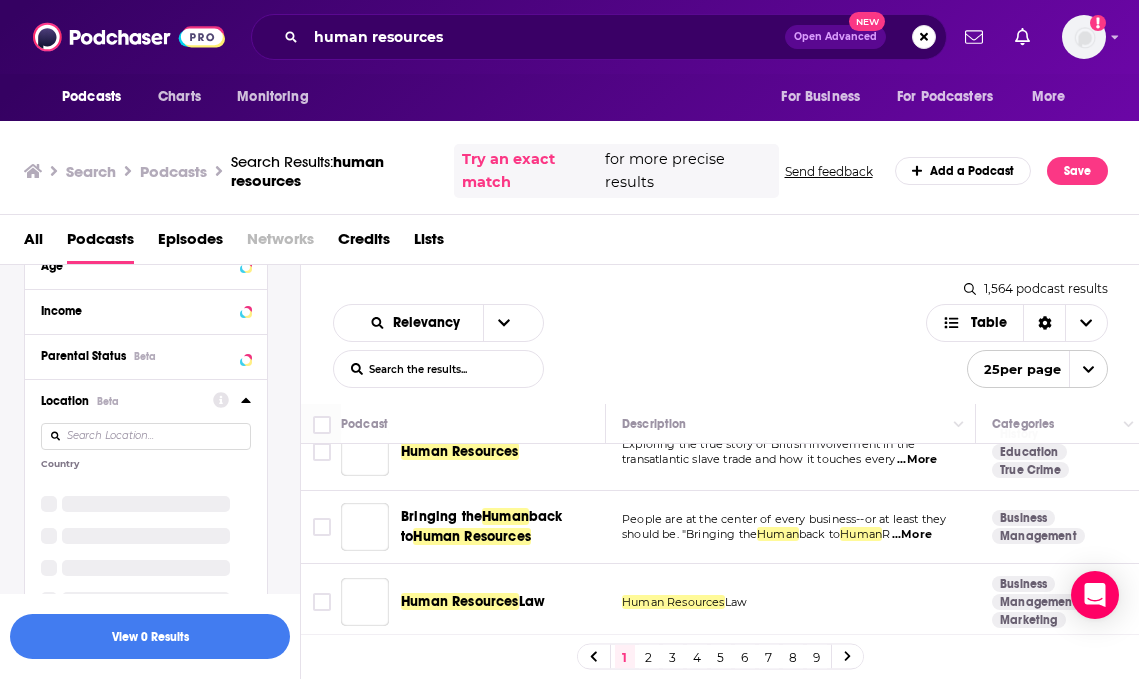 scroll, scrollTop: 838, scrollLeft: 0, axis: vertical 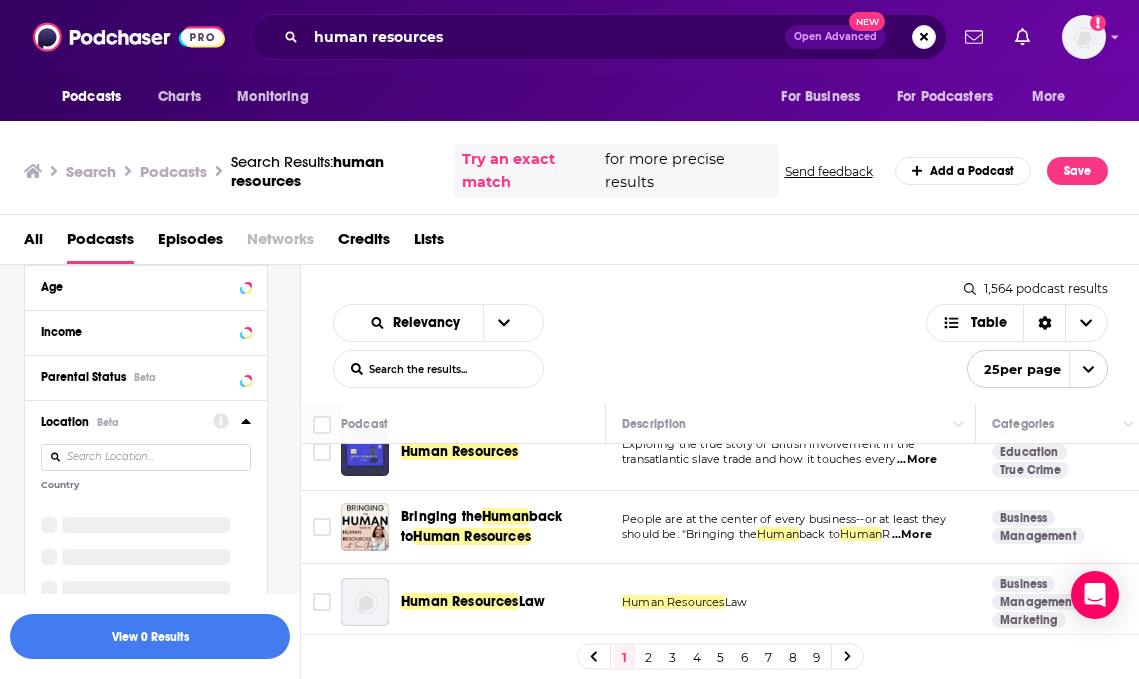 click at bounding box center (146, 457) 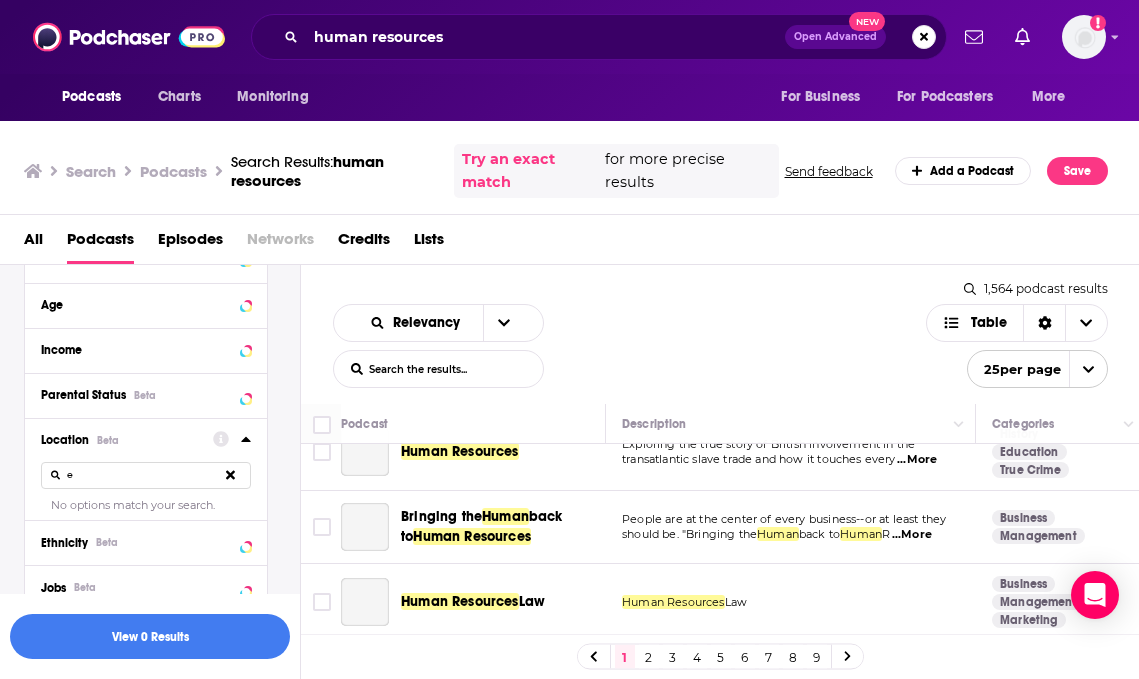 scroll, scrollTop: 859, scrollLeft: 0, axis: vertical 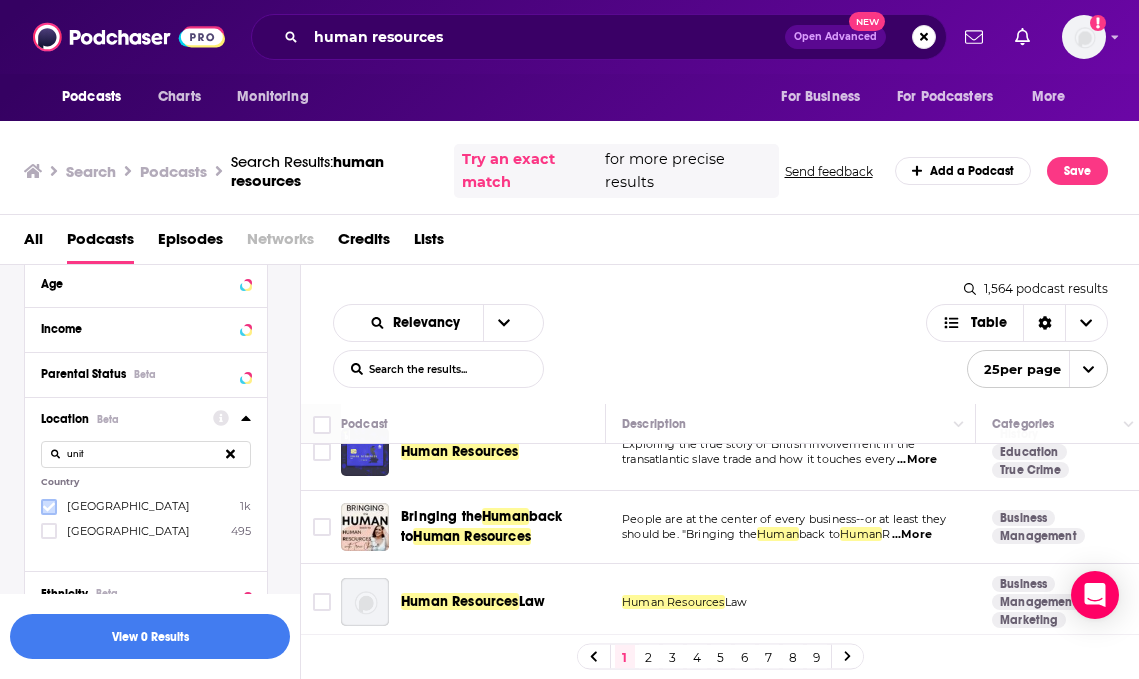 type on "unit" 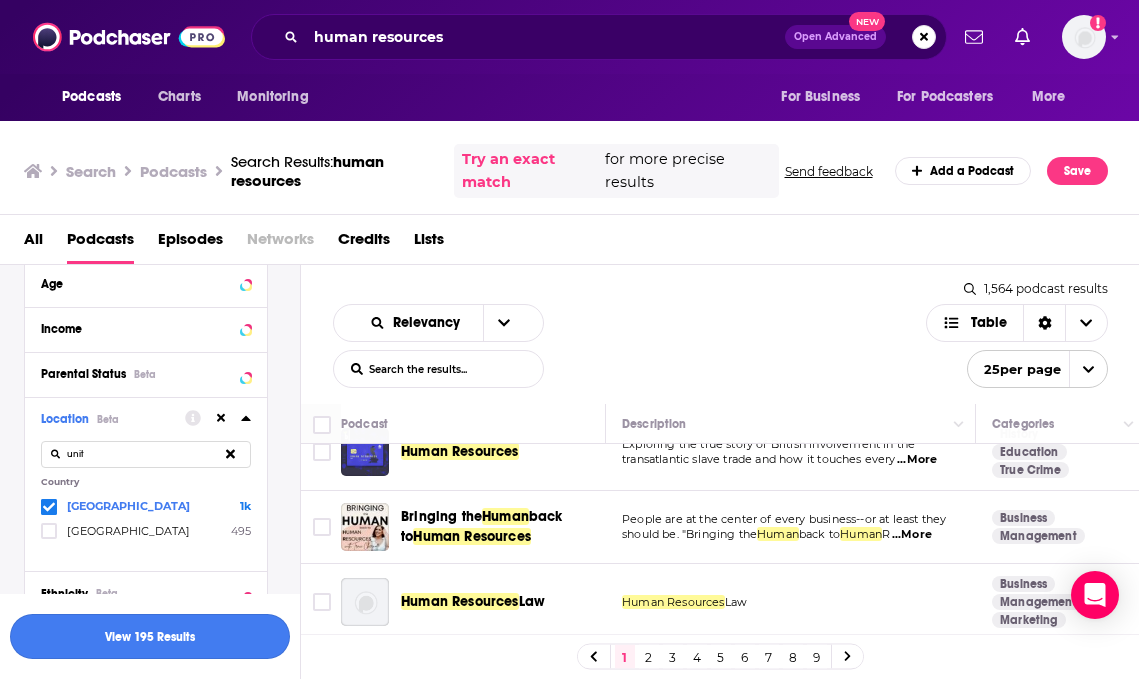 click on "View 195 Results" at bounding box center [150, 636] 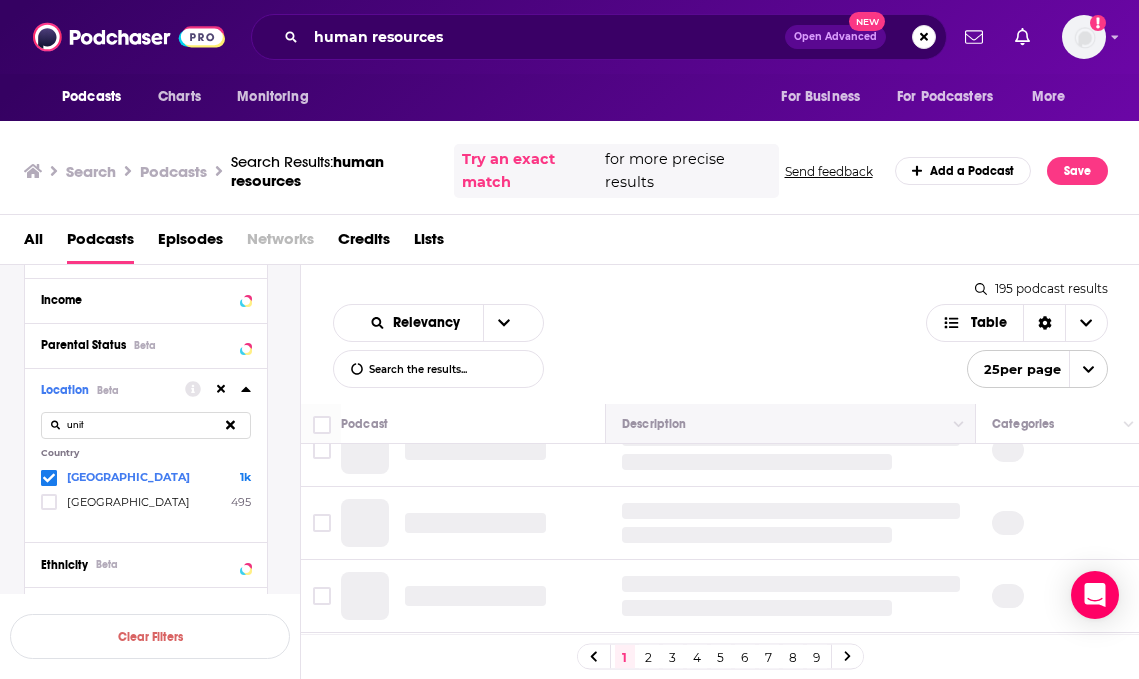 scroll, scrollTop: 806, scrollLeft: 0, axis: vertical 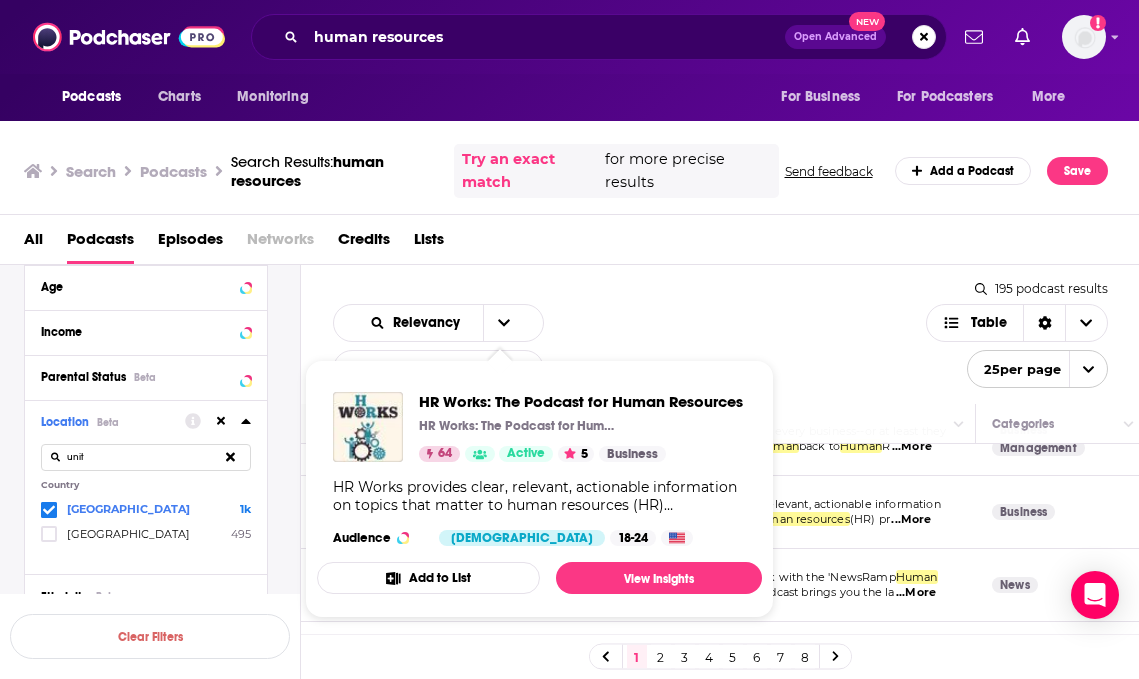 click on "Relevancy List Search Input Search the results... Table" at bounding box center [629, 346] 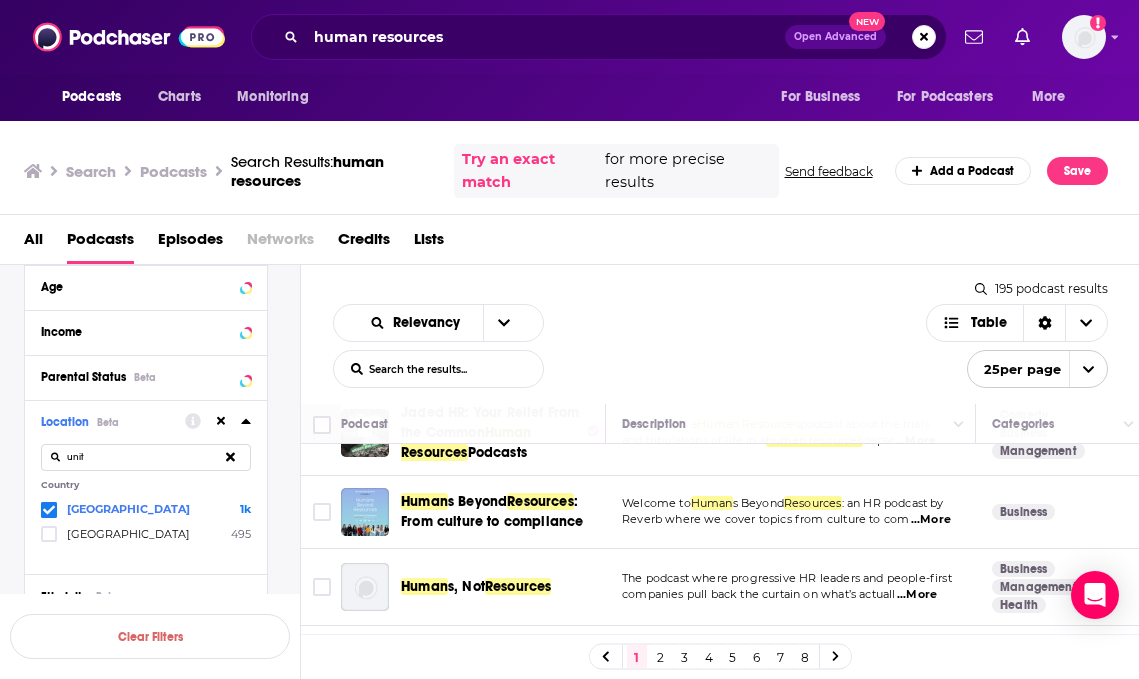 scroll, scrollTop: 359, scrollLeft: 0, axis: vertical 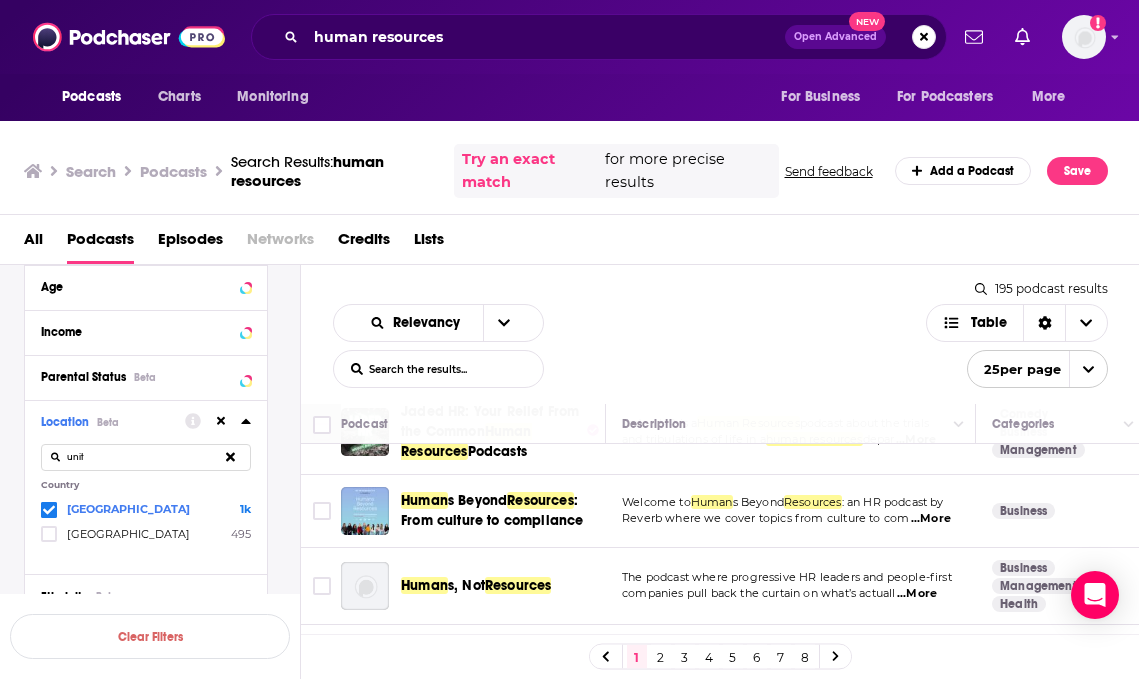 click on "...More" at bounding box center (931, 519) 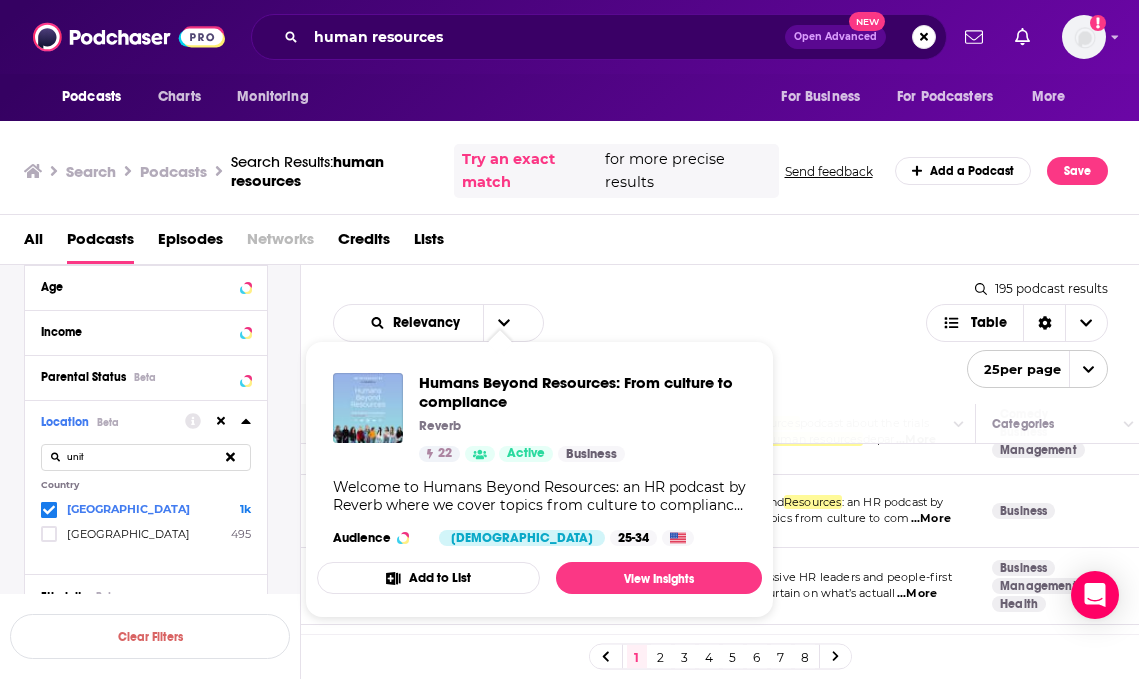 click on "Relevancy List Search Input Search the results... Table" at bounding box center (629, 346) 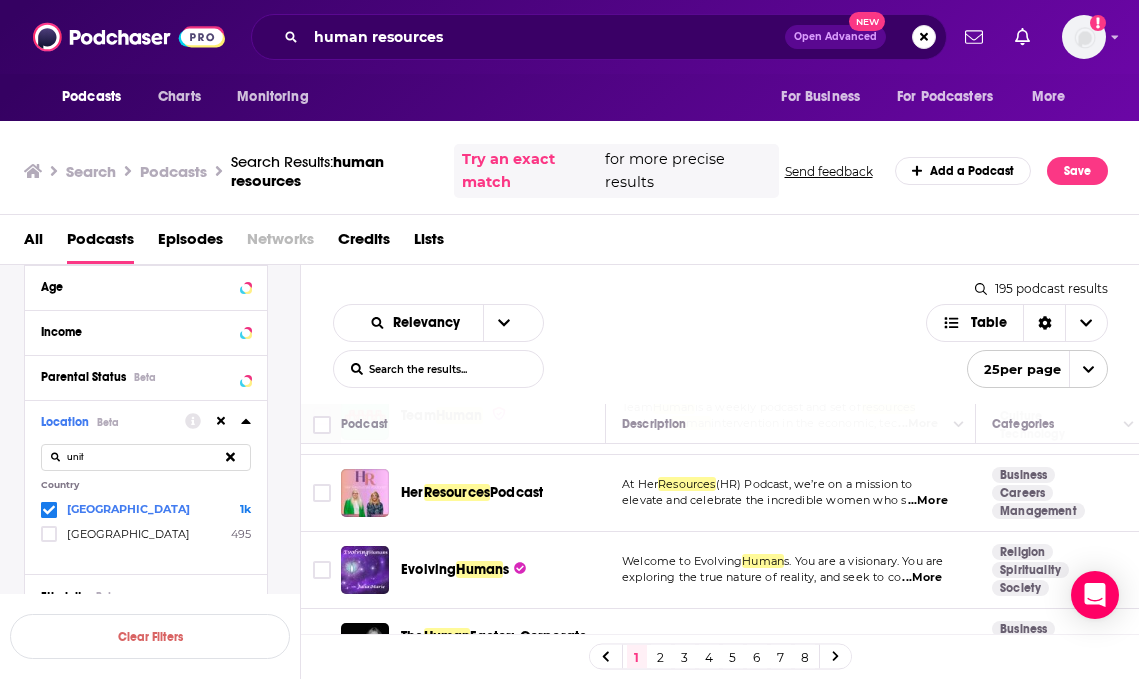 scroll, scrollTop: 610, scrollLeft: 0, axis: vertical 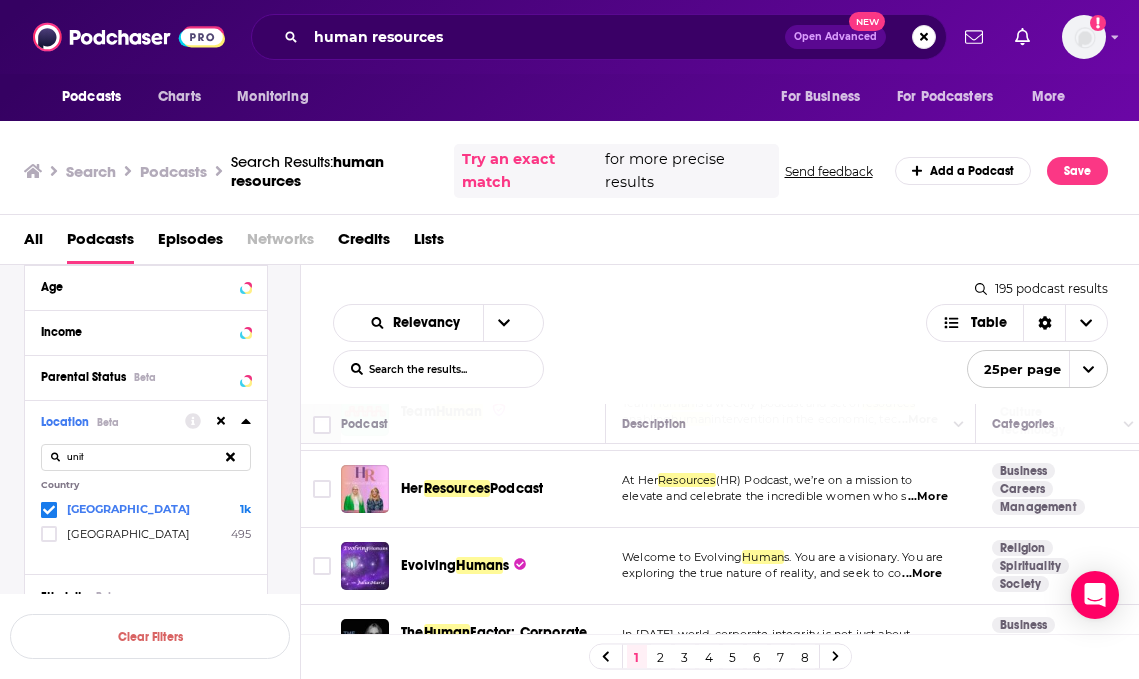 click on "...More" at bounding box center (928, 497) 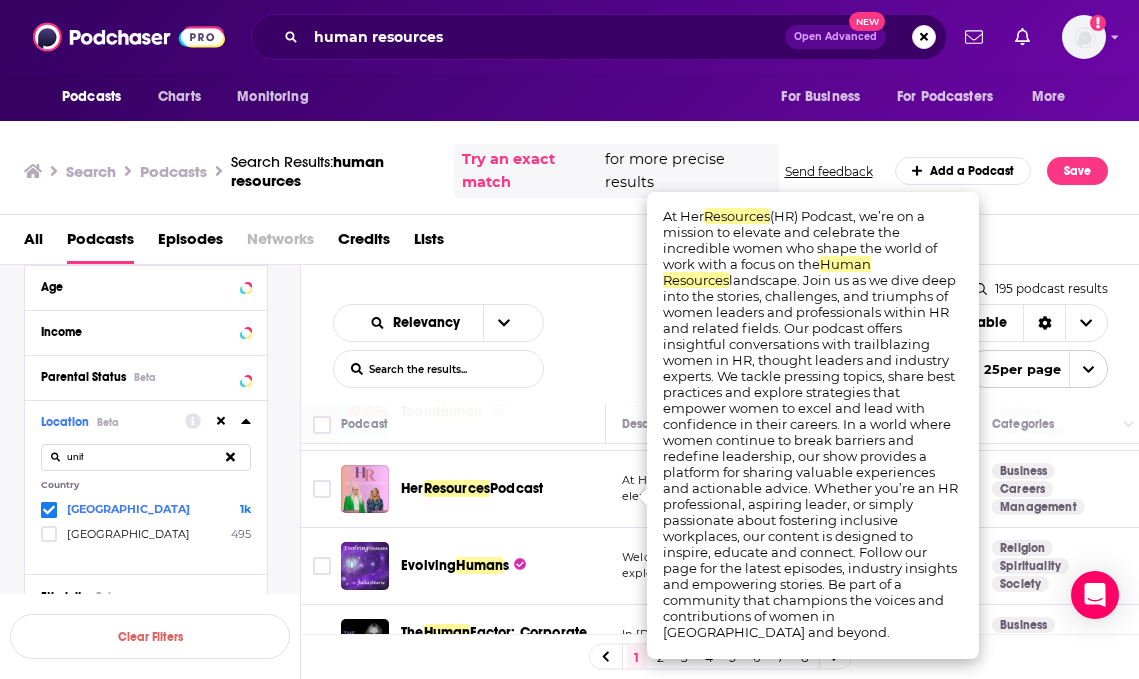 click on "Relevancy List Search Input Search the results... Table" at bounding box center (629, 346) 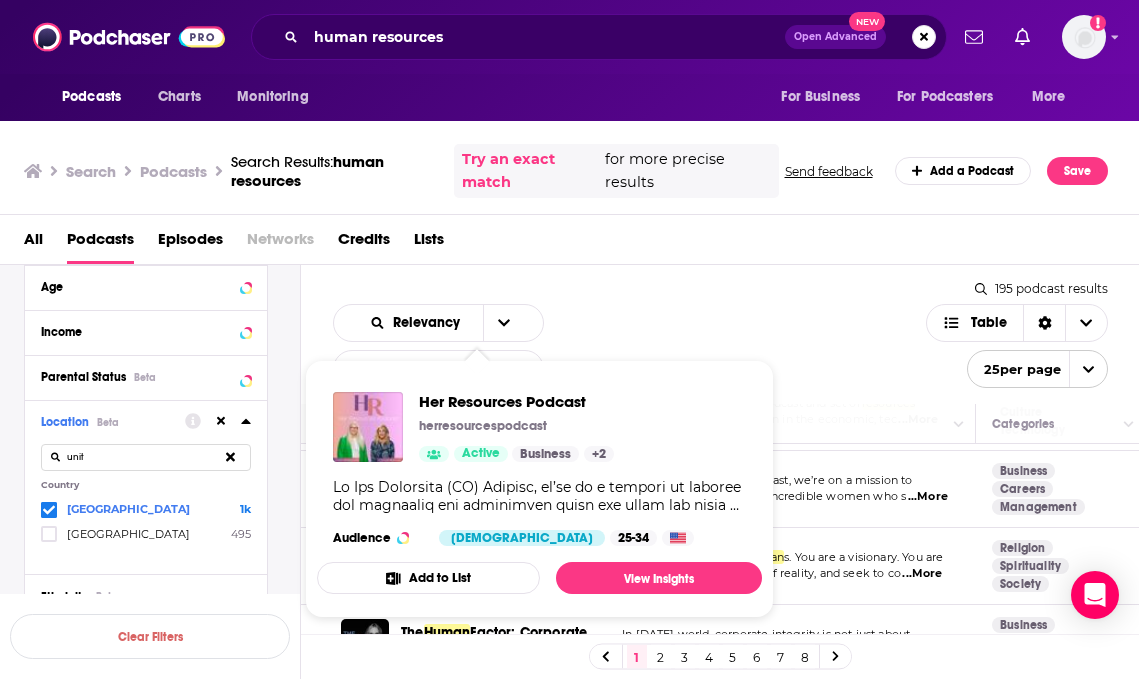 click on "Relevancy List Search Input Search the results... Table" at bounding box center (629, 346) 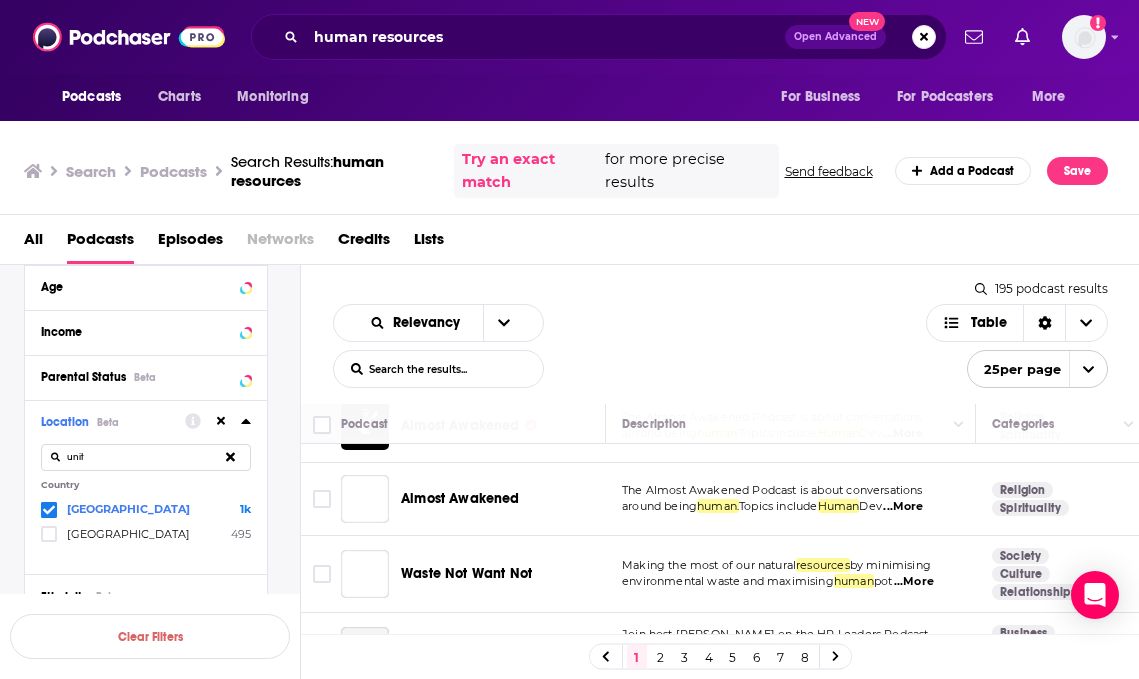 scroll, scrollTop: 1276, scrollLeft: 0, axis: vertical 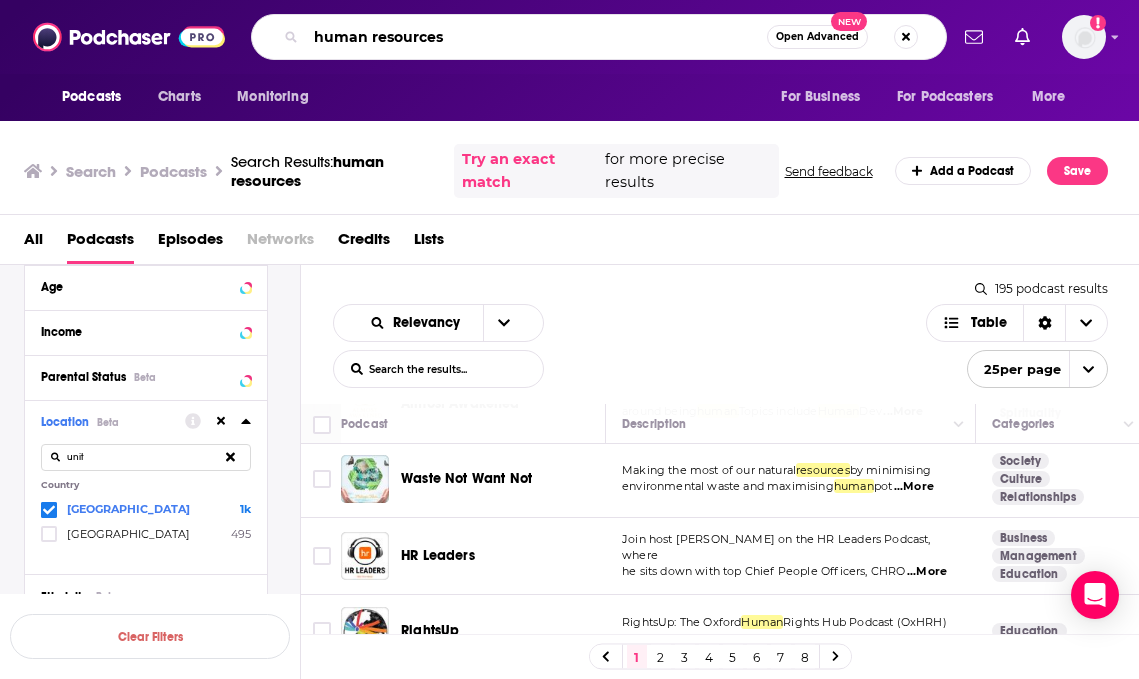 drag, startPoint x: 447, startPoint y: 35, endPoint x: 244, endPoint y: 0, distance: 205.99515 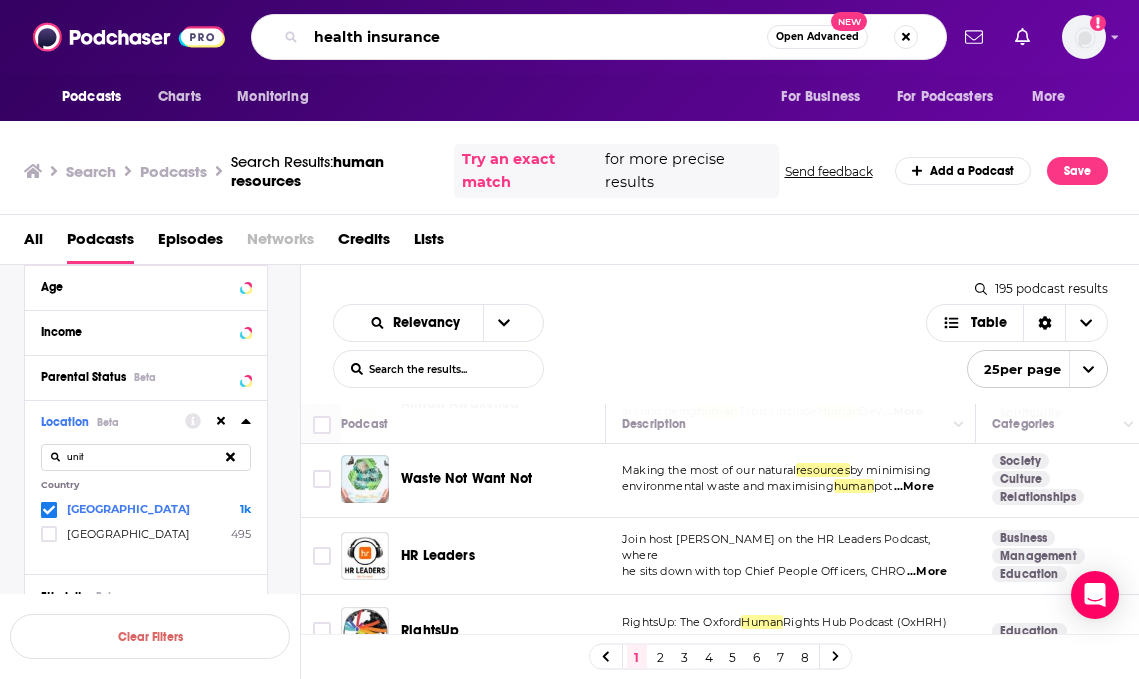 type on "health insurance" 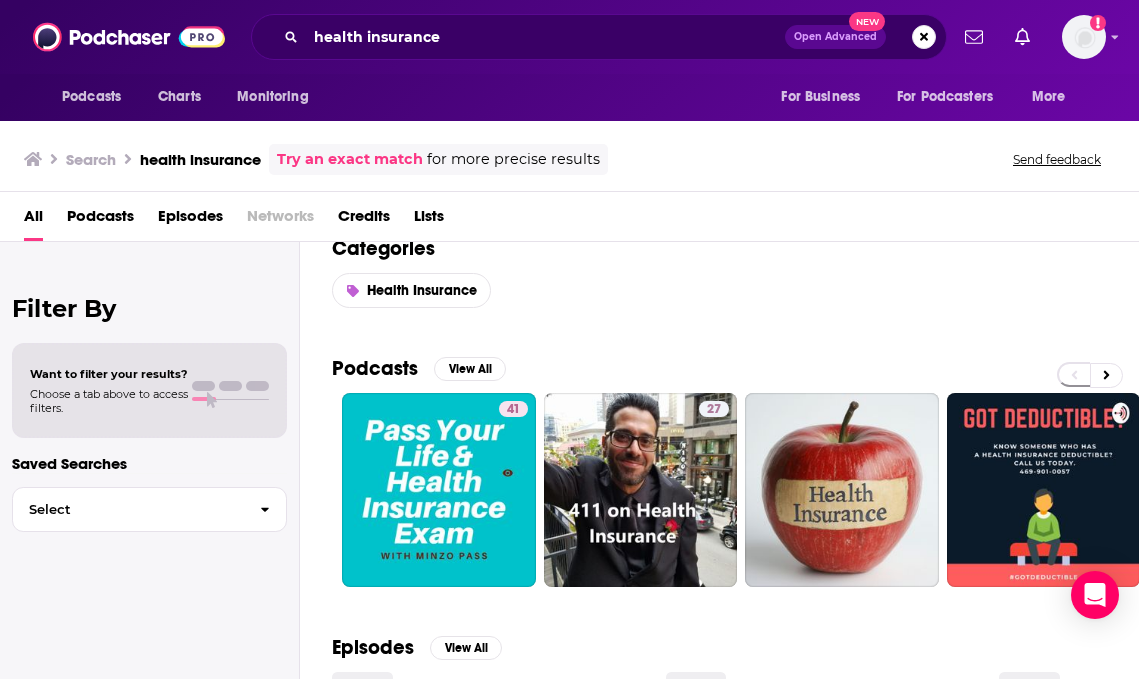 scroll, scrollTop: 31, scrollLeft: 0, axis: vertical 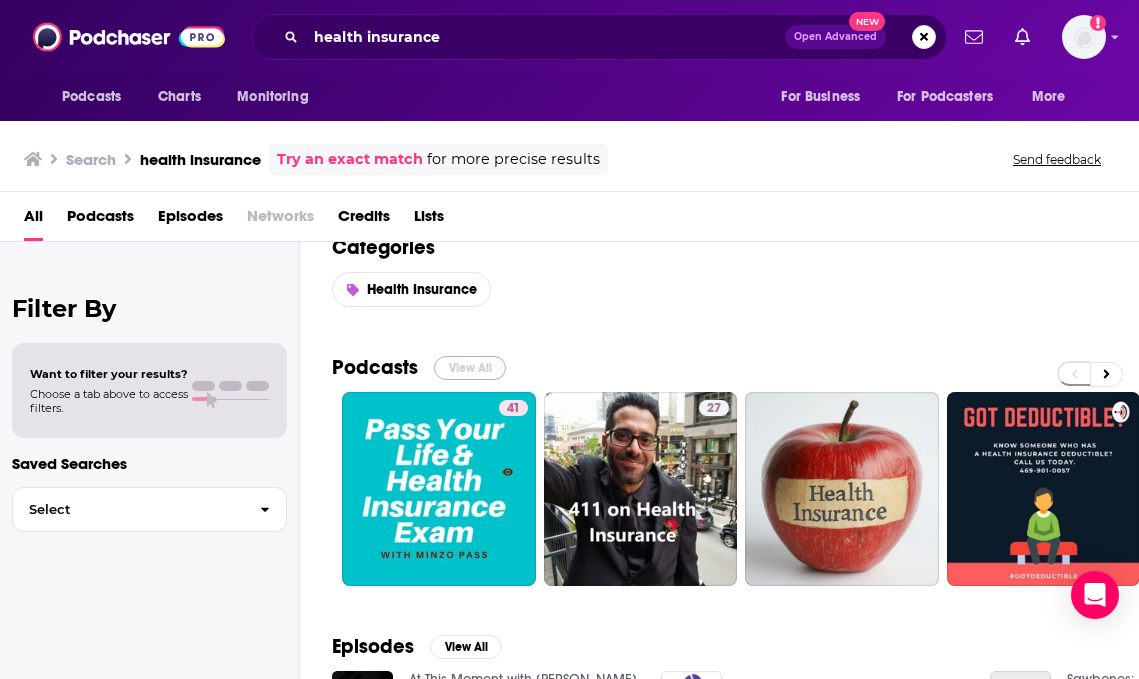 click on "View All" at bounding box center [470, 368] 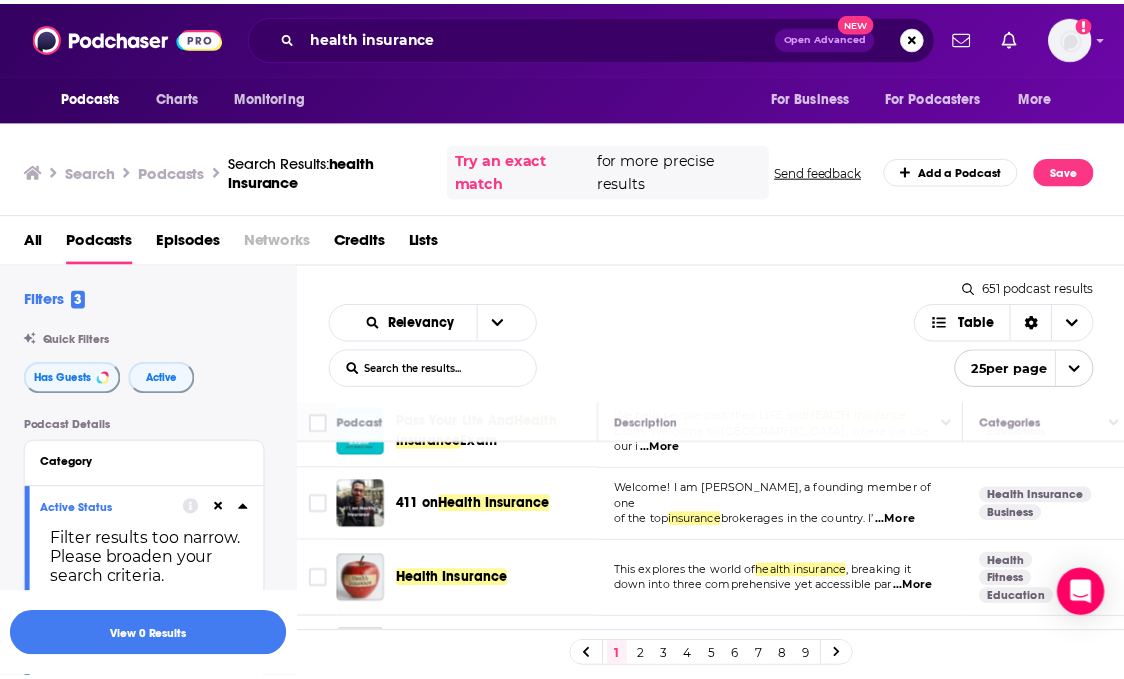 scroll, scrollTop: 154, scrollLeft: 0, axis: vertical 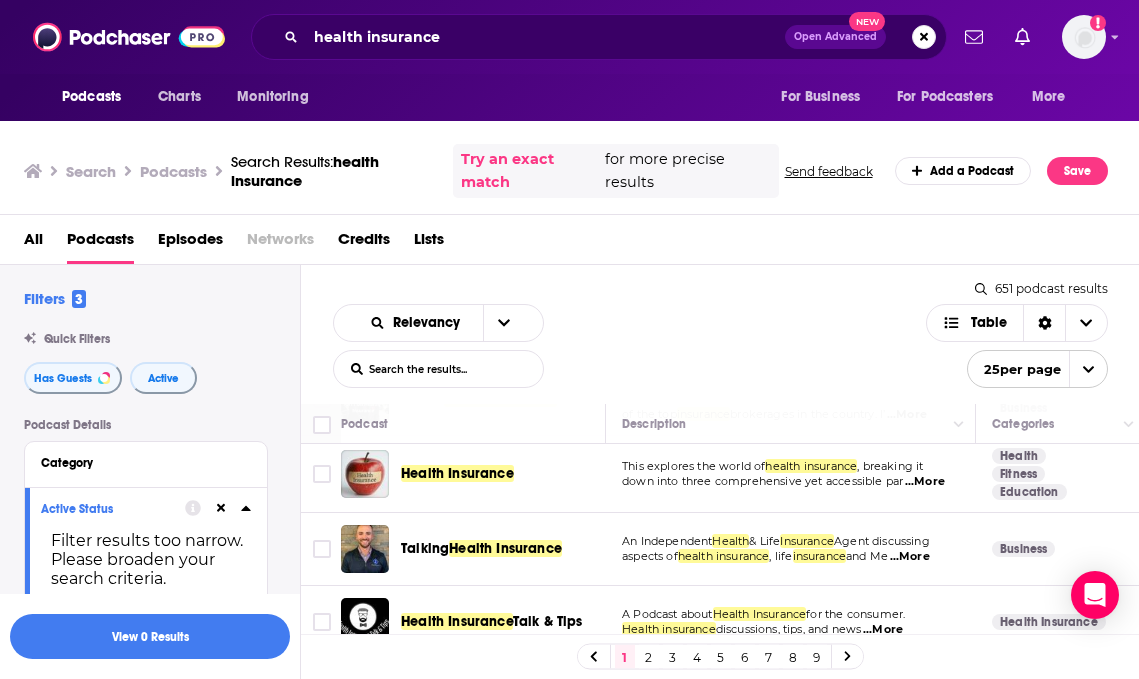 click on "...More" at bounding box center [925, 482] 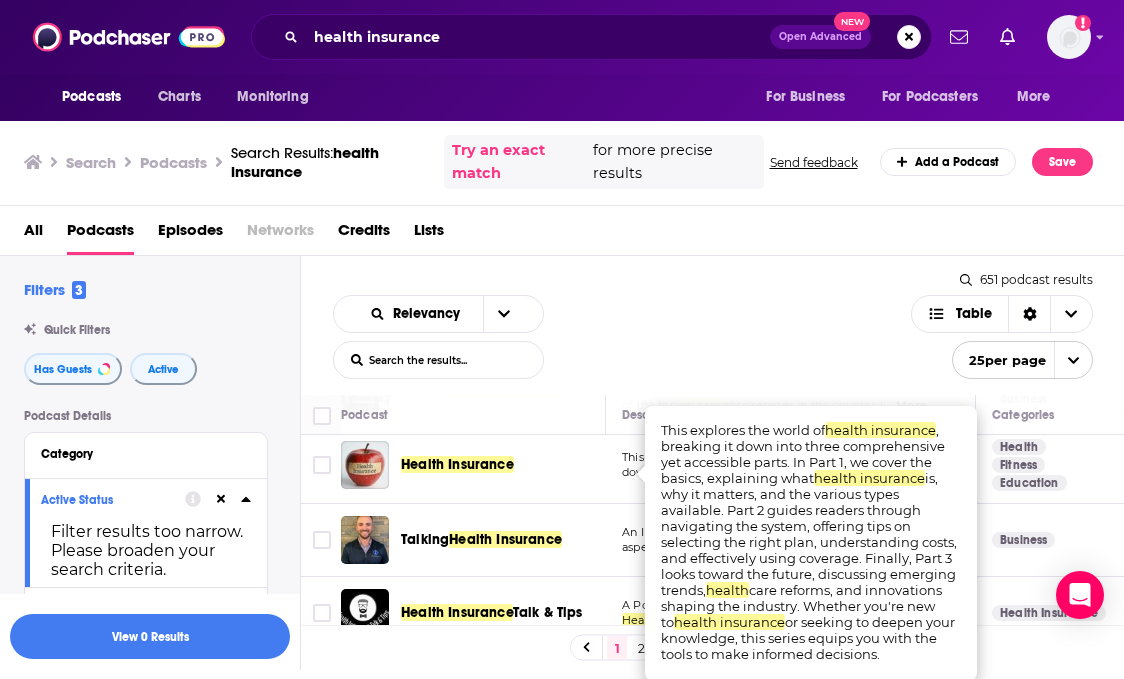 scroll, scrollTop: 11, scrollLeft: 0, axis: vertical 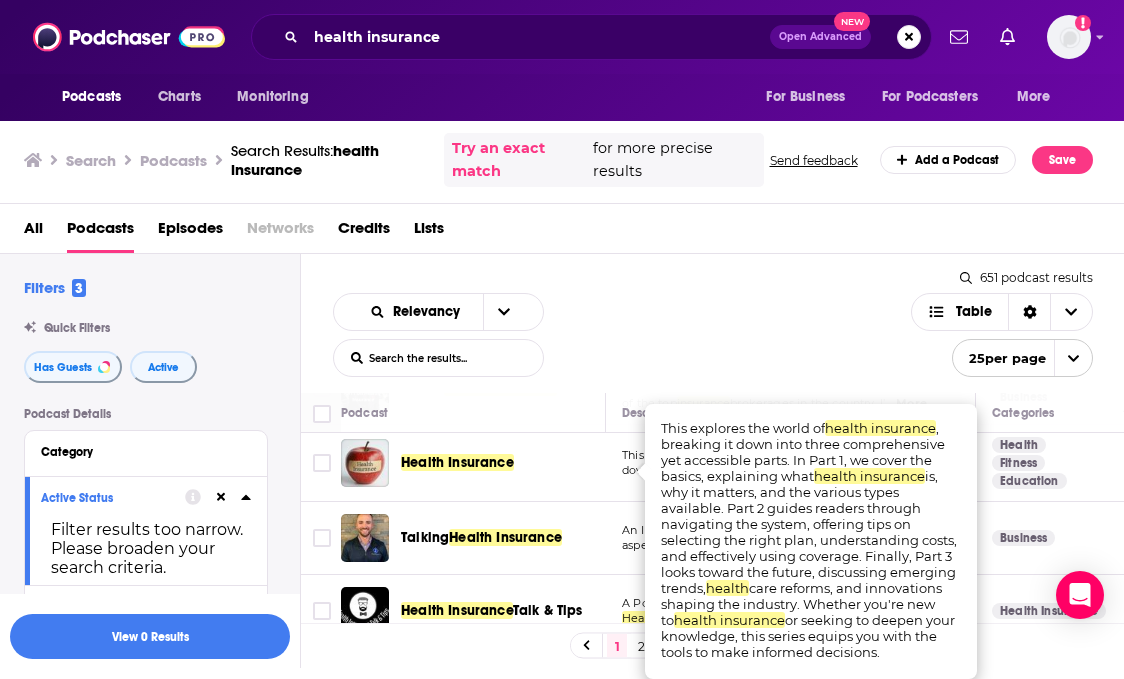 click on "Relevancy List Search Input Search the results... Table" at bounding box center [622, 335] 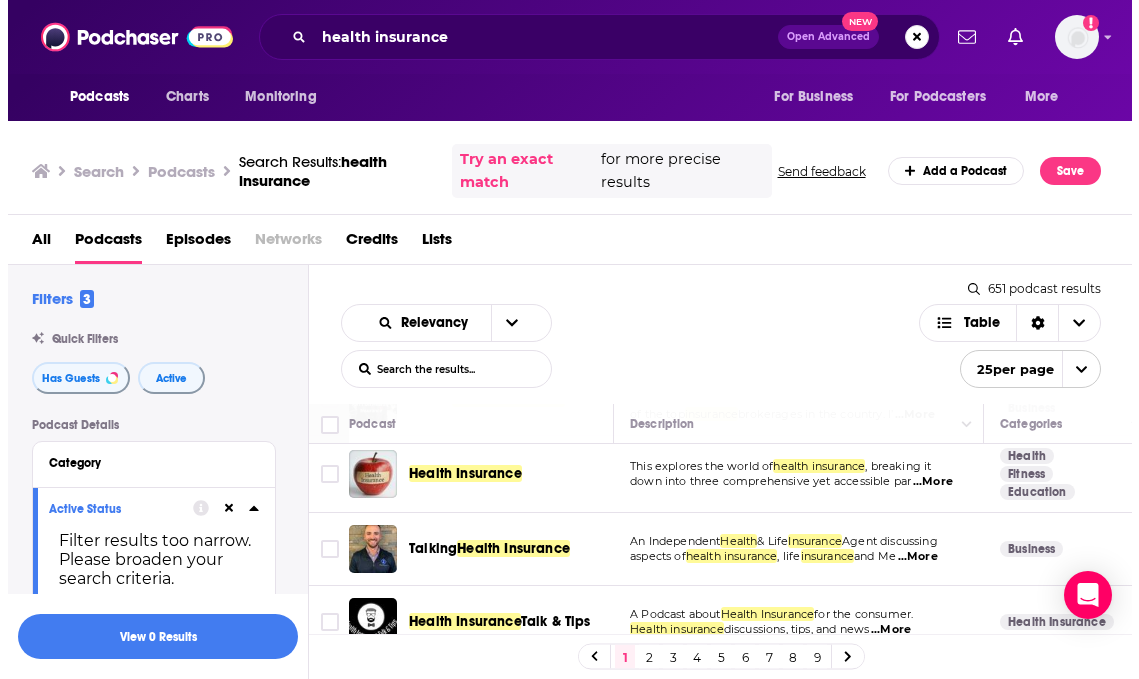 scroll, scrollTop: 0, scrollLeft: 0, axis: both 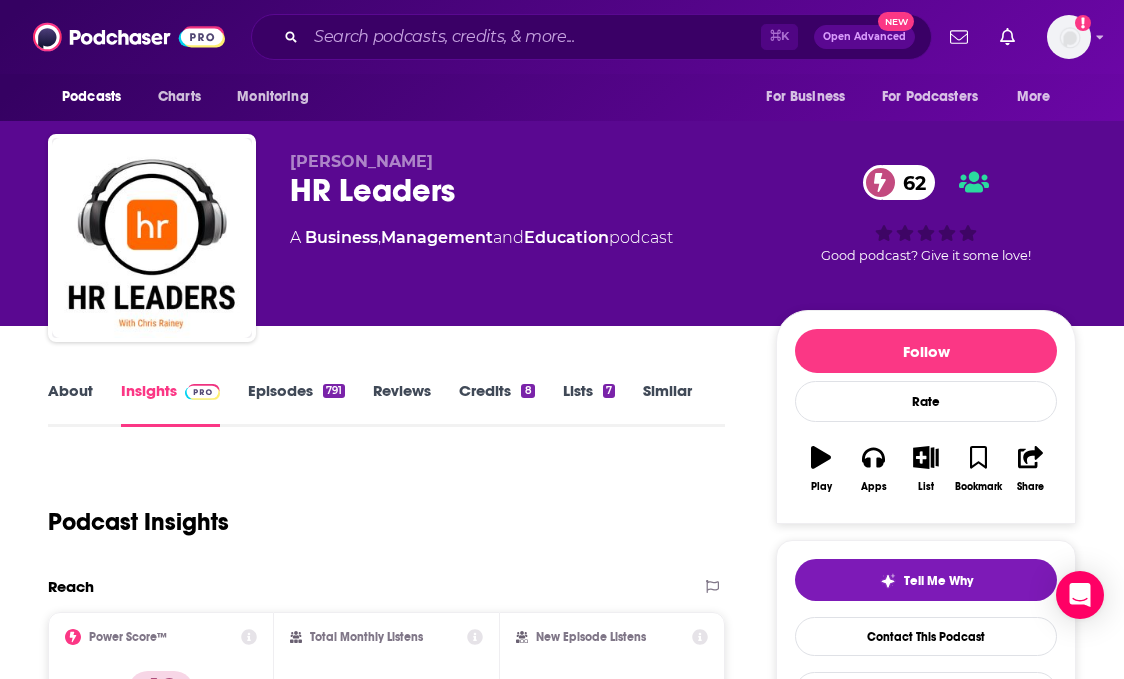 click on "About" at bounding box center [70, 404] 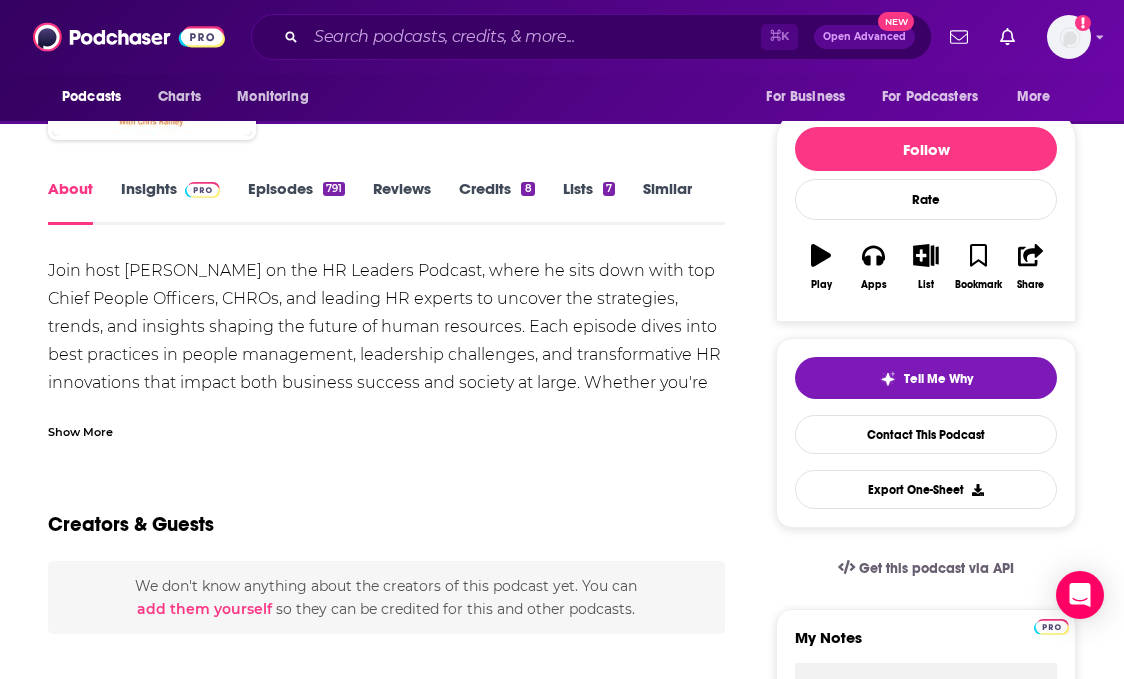 scroll, scrollTop: 203, scrollLeft: 0, axis: vertical 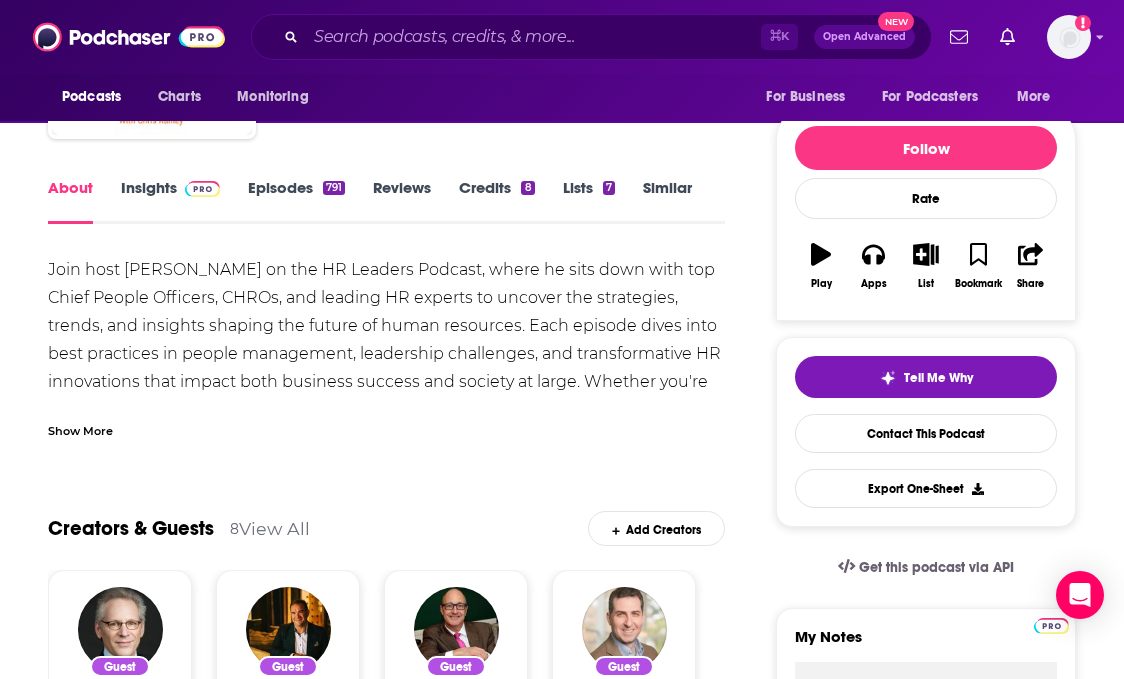 click on "Show More" at bounding box center (80, 429) 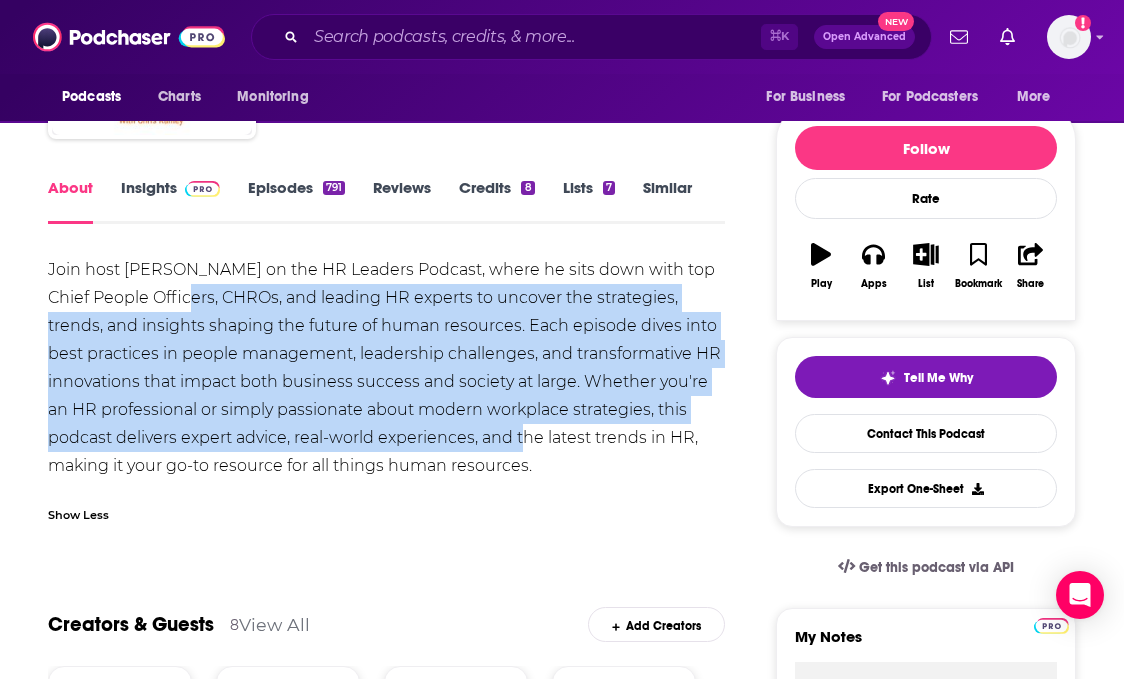 drag, startPoint x: 155, startPoint y: 294, endPoint x: 535, endPoint y: 430, distance: 403.60376 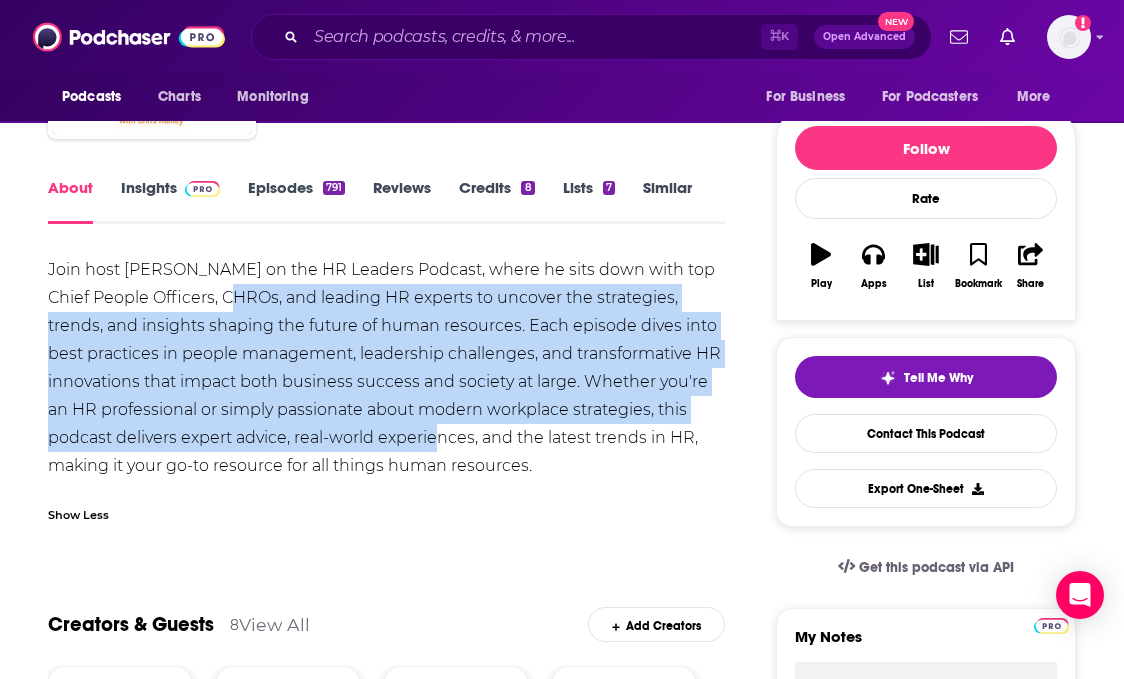 drag, startPoint x: 210, startPoint y: 292, endPoint x: 448, endPoint y: 437, distance: 278.6916 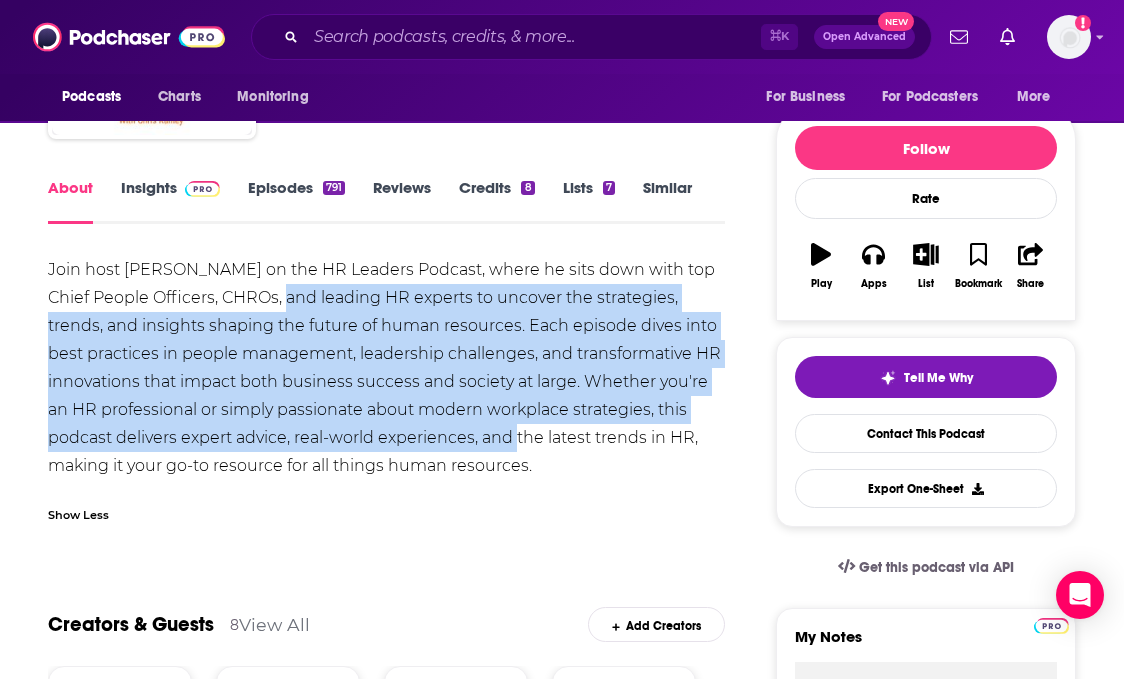 drag, startPoint x: 285, startPoint y: 324, endPoint x: 517, endPoint y: 434, distance: 256.75668 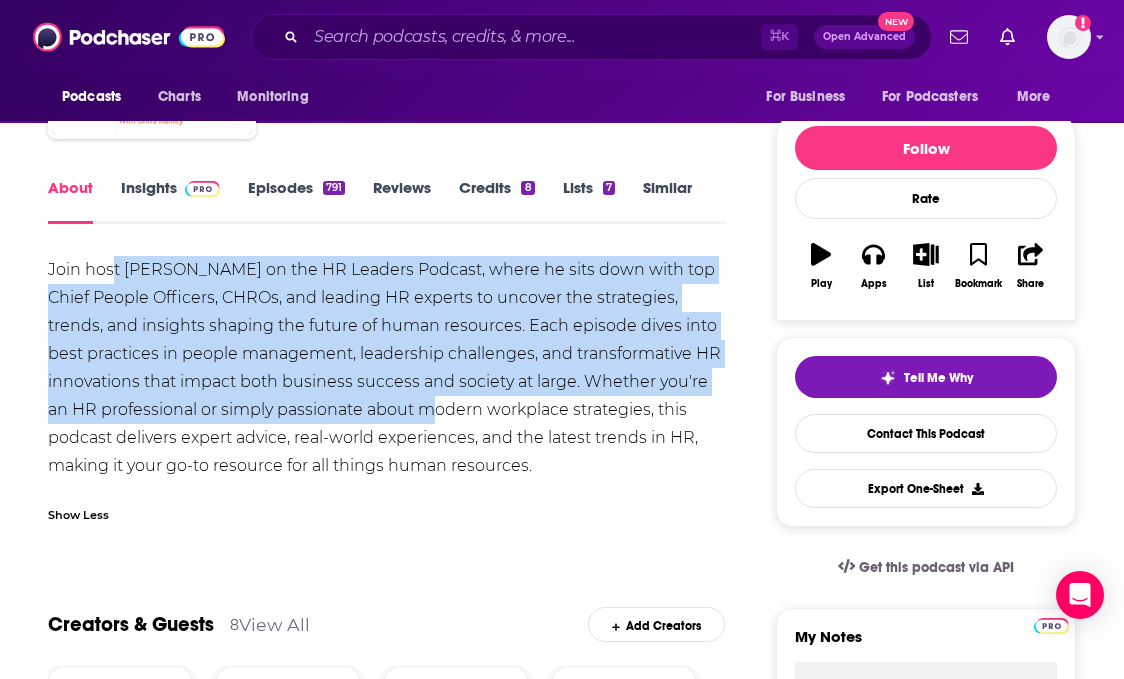 drag, startPoint x: 115, startPoint y: 273, endPoint x: 443, endPoint y: 413, distance: 356.62866 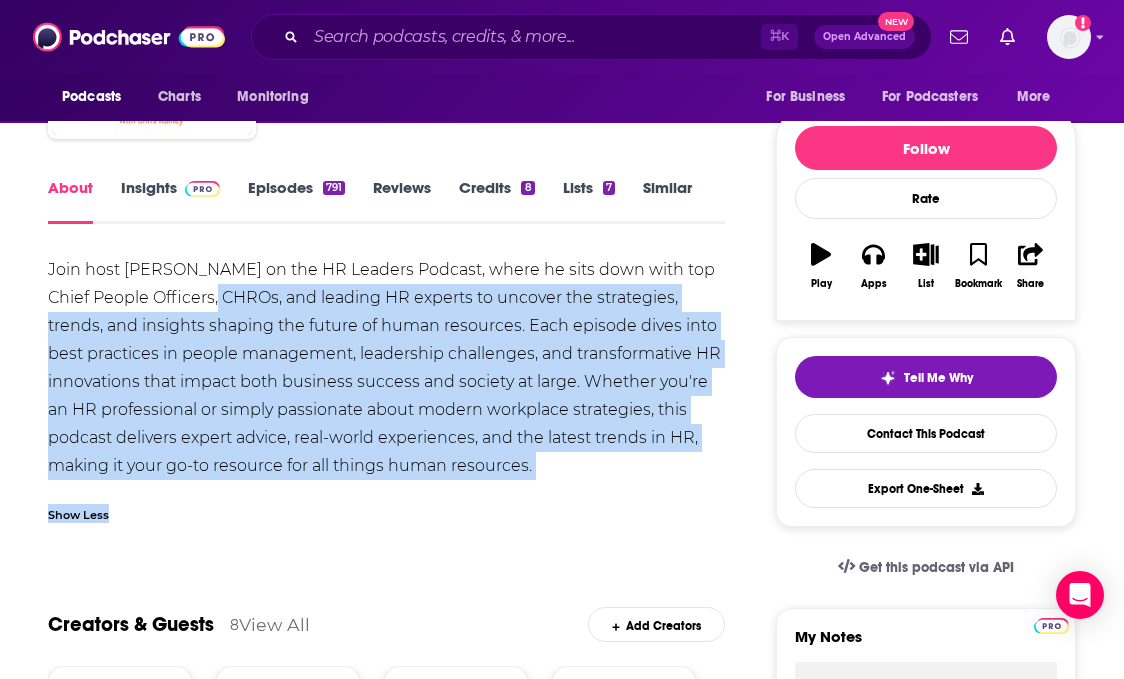 drag, startPoint x: 182, startPoint y: 305, endPoint x: 712, endPoint y: 509, distance: 567.9049 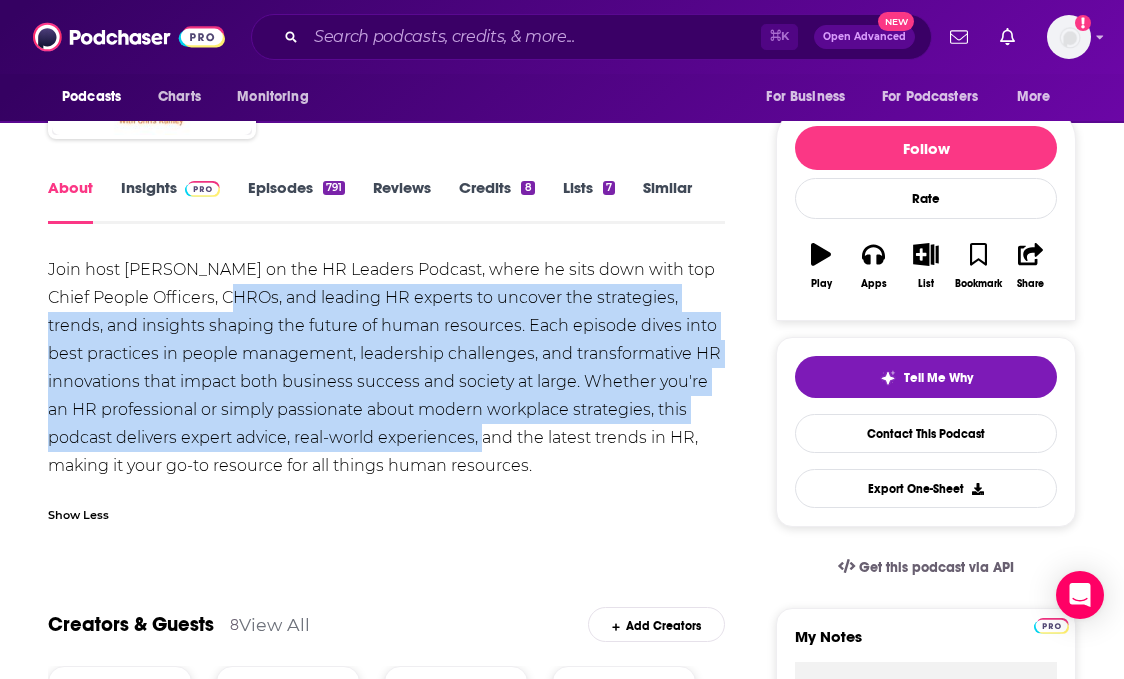drag, startPoint x: 203, startPoint y: 309, endPoint x: 493, endPoint y: 440, distance: 318.21533 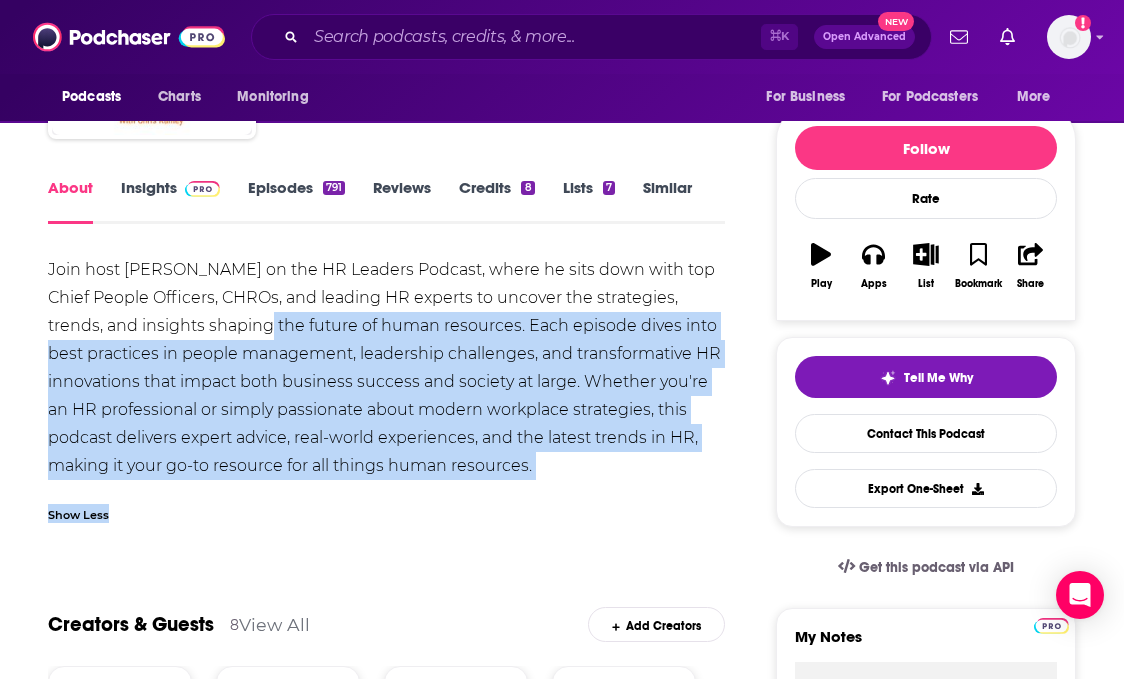 drag, startPoint x: 184, startPoint y: 337, endPoint x: 642, endPoint y: 516, distance: 491.73672 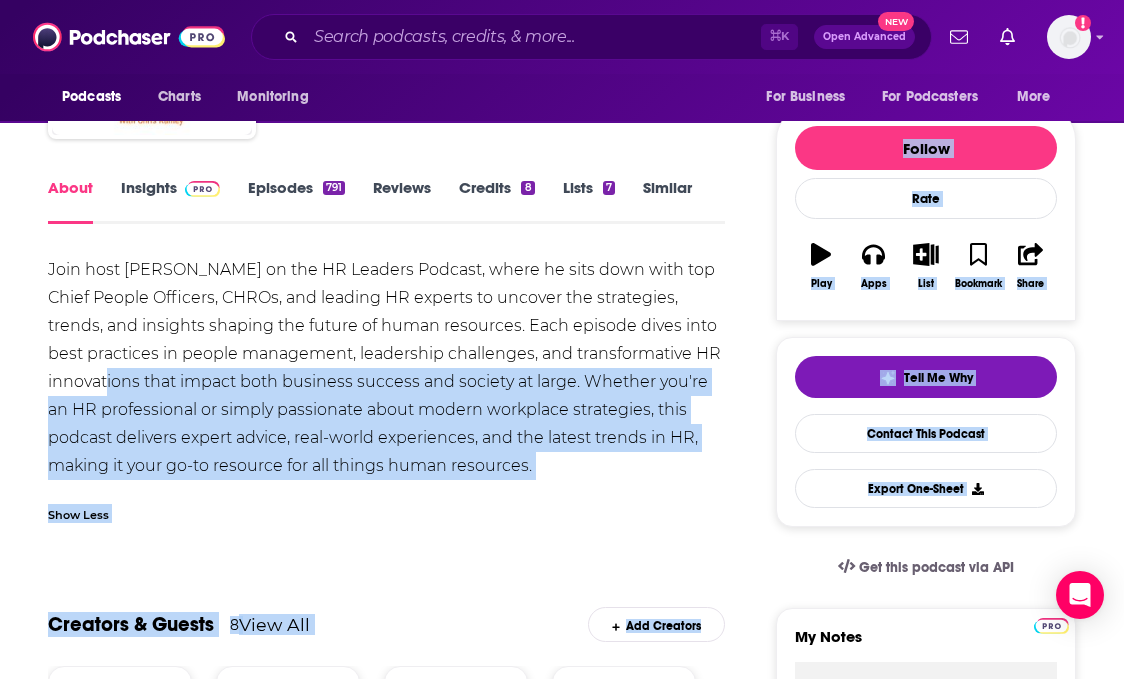 drag, startPoint x: 116, startPoint y: 395, endPoint x: 799, endPoint y: 544, distance: 699.06366 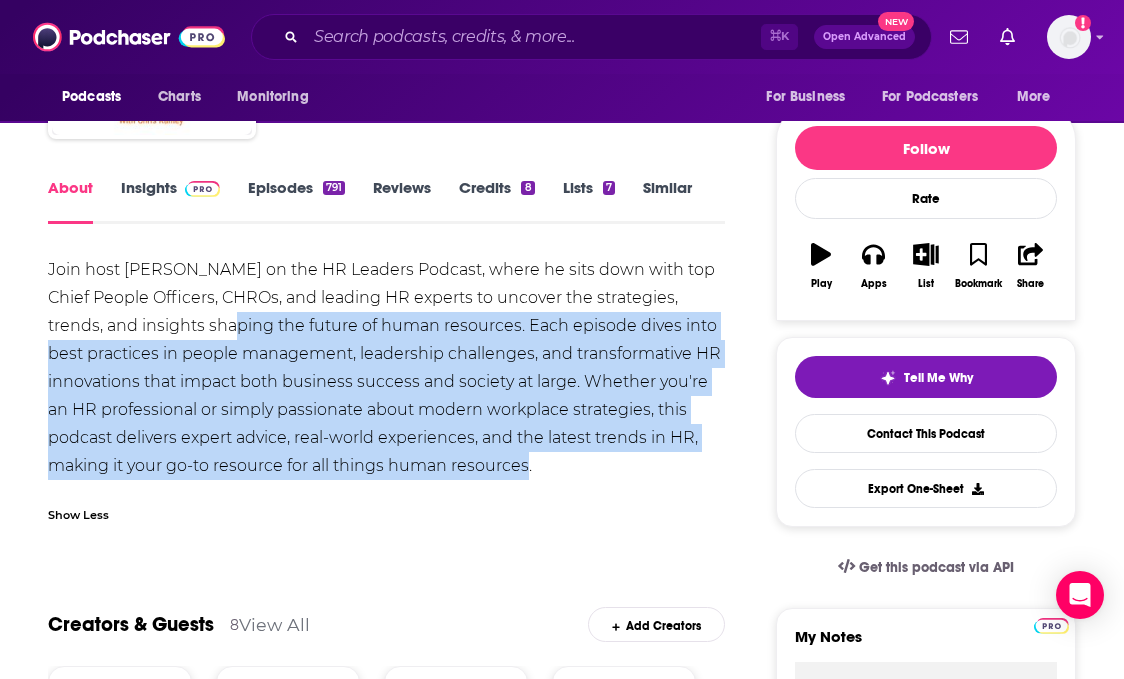 drag, startPoint x: 157, startPoint y: 338, endPoint x: 608, endPoint y: 472, distance: 470.48593 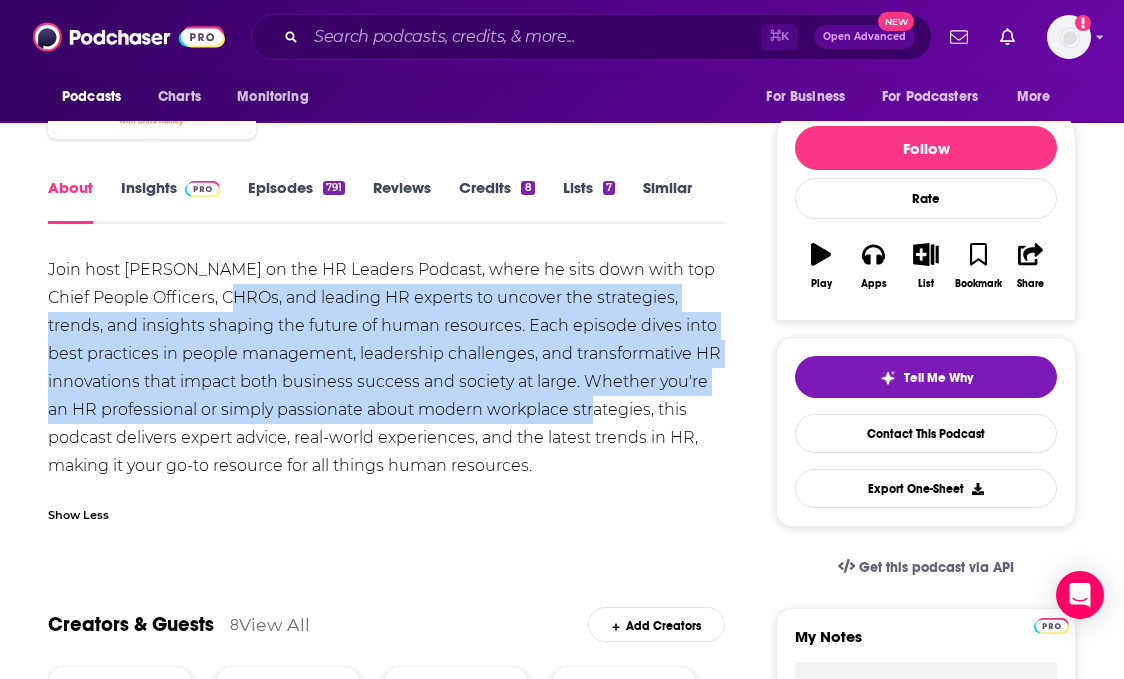 drag, startPoint x: 199, startPoint y: 288, endPoint x: 603, endPoint y: 423, distance: 425.95892 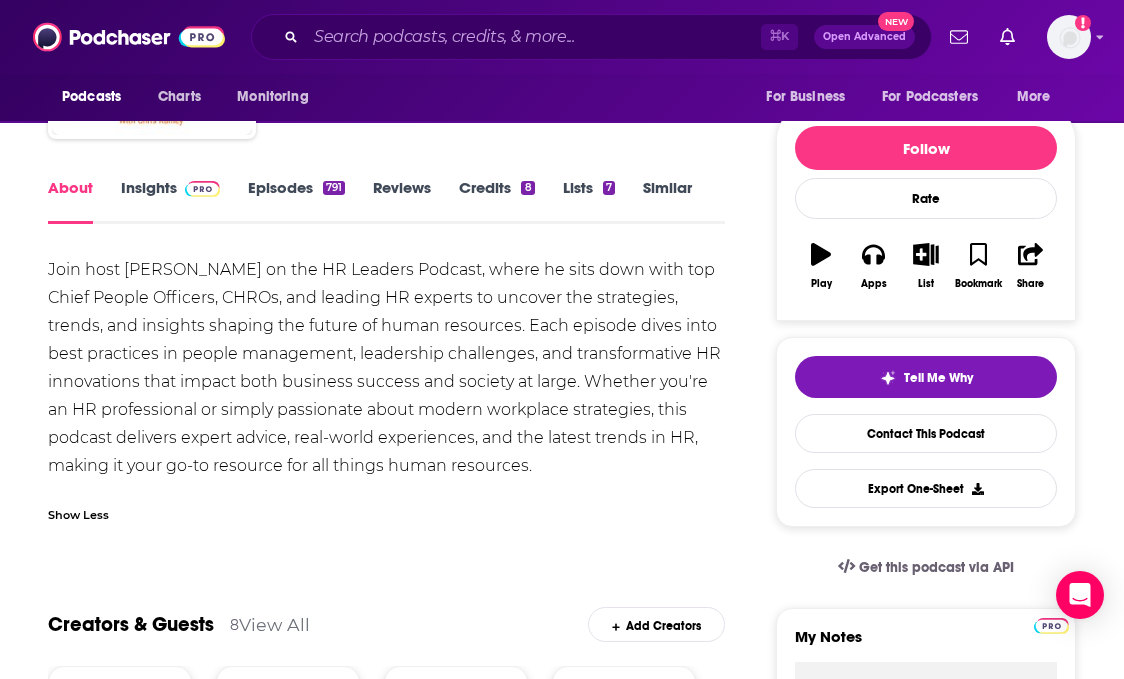 click on "Episodes 791" at bounding box center [296, 201] 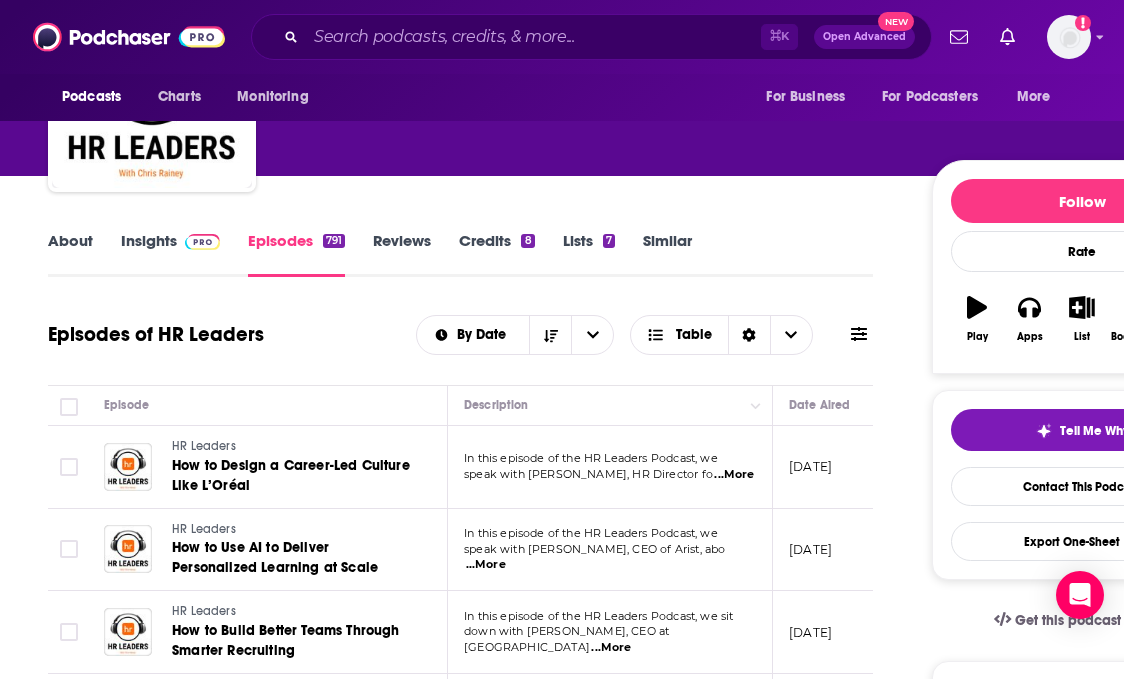 scroll, scrollTop: 154, scrollLeft: 0, axis: vertical 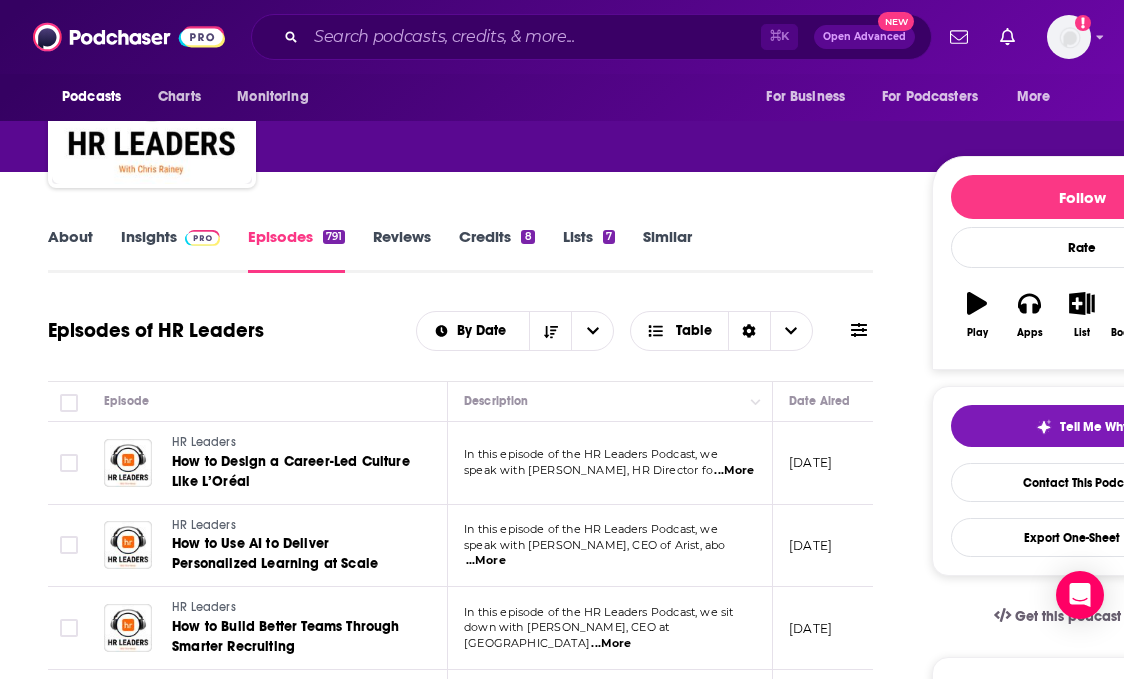click on "...More" at bounding box center [734, 471] 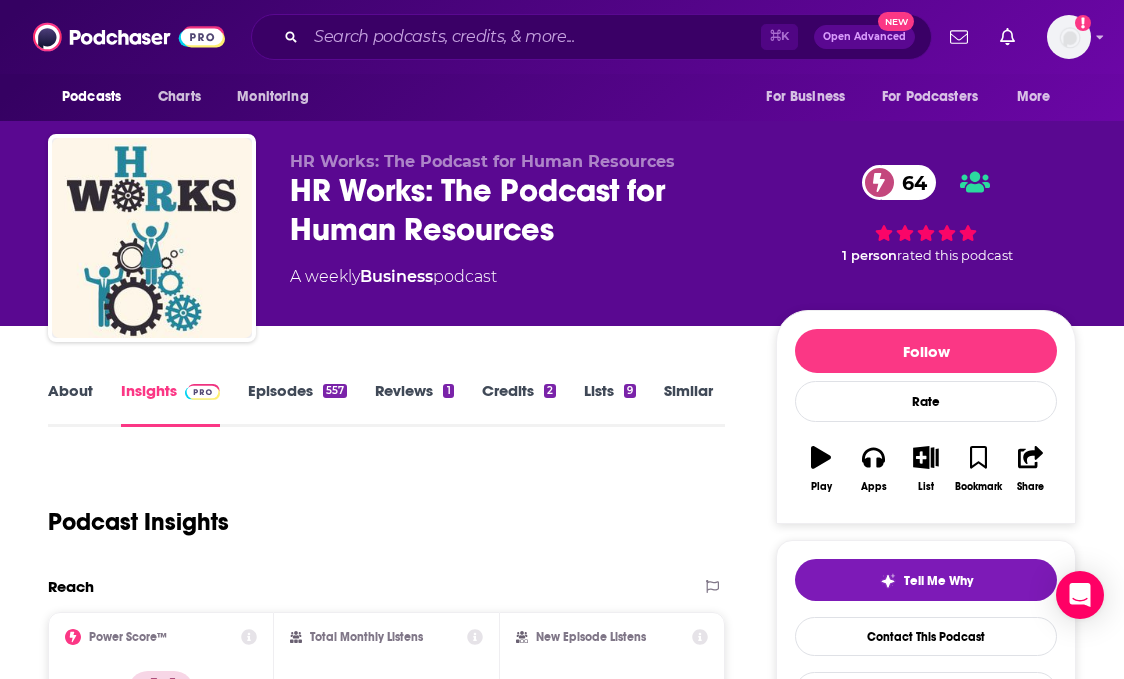 scroll, scrollTop: 0, scrollLeft: 0, axis: both 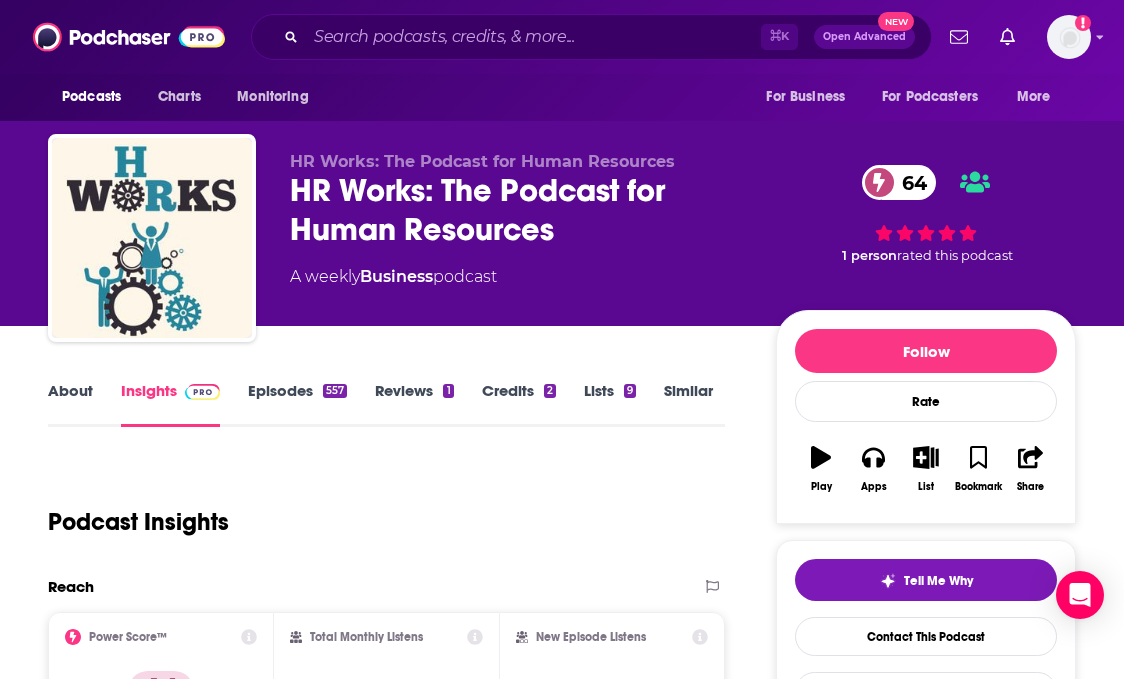 click on "About" at bounding box center (70, 404) 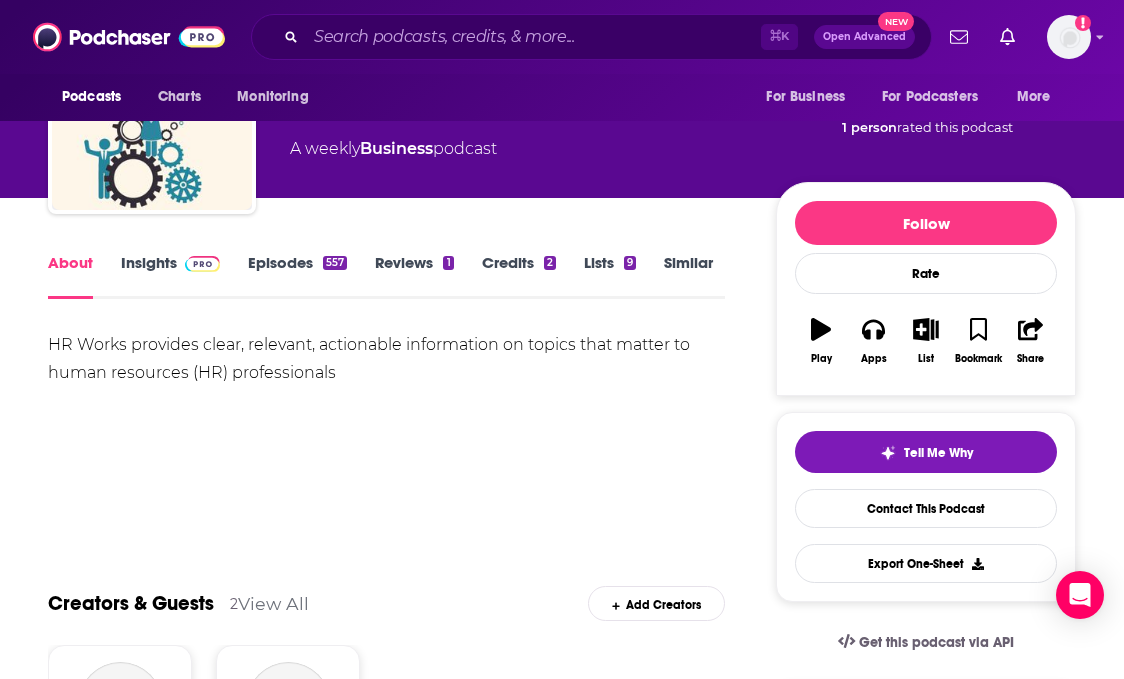 scroll, scrollTop: 135, scrollLeft: 0, axis: vertical 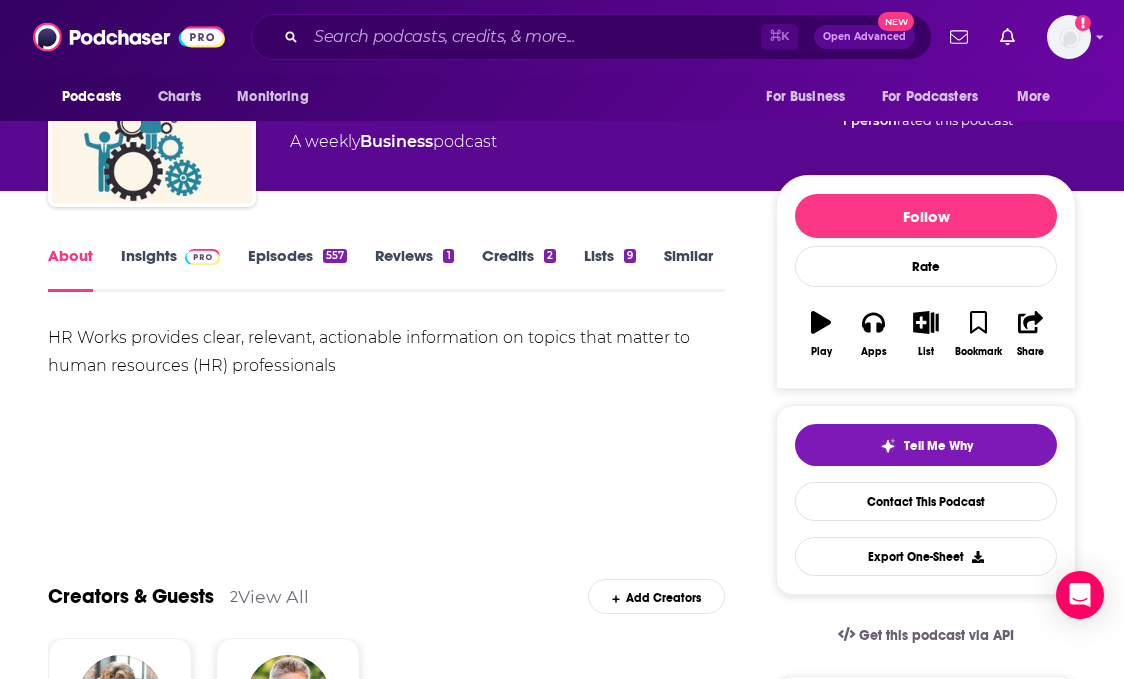 click on "Episodes 557" at bounding box center [297, 269] 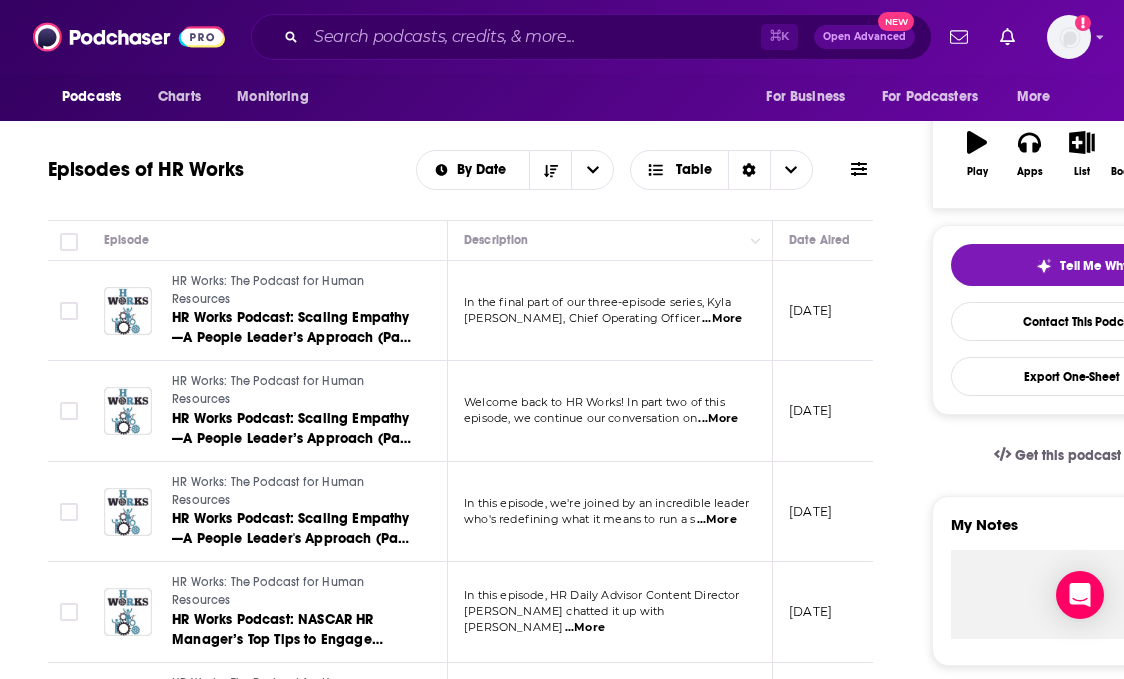 scroll, scrollTop: 332, scrollLeft: 0, axis: vertical 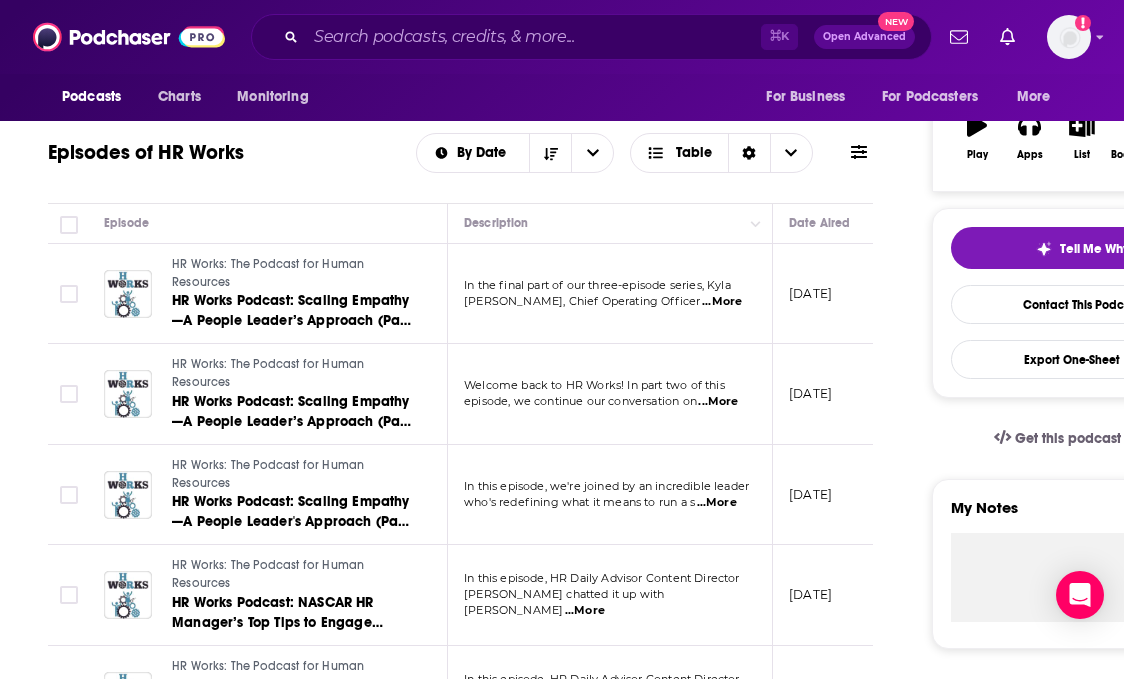 click on "...More" at bounding box center [722, 302] 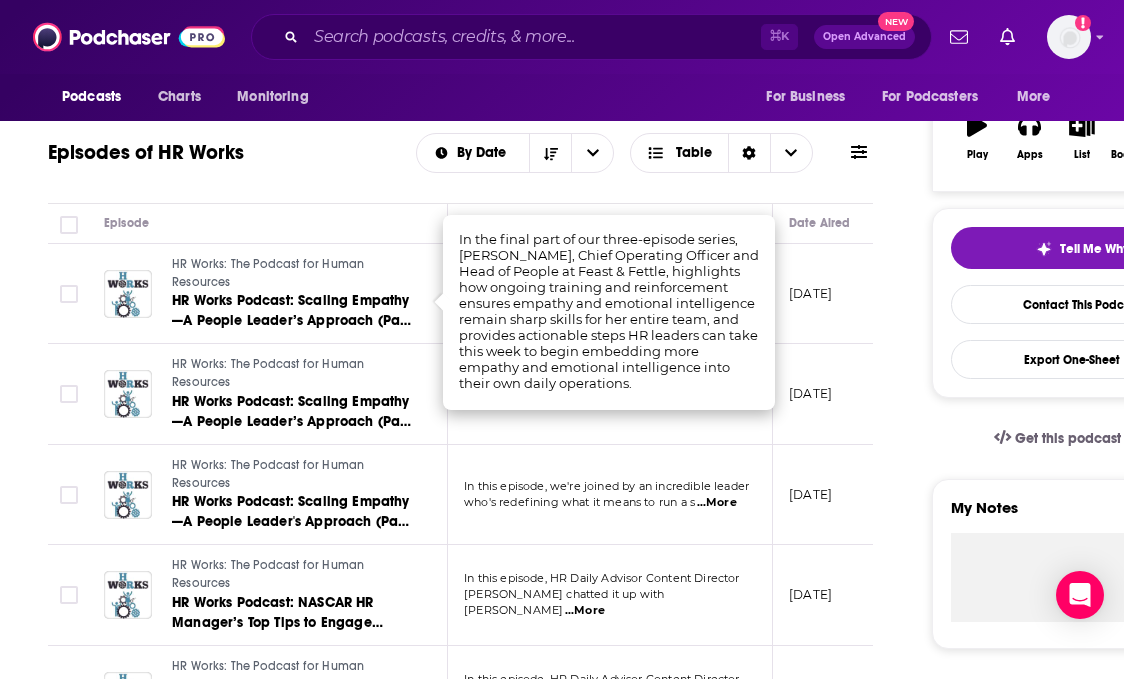 click on "HR Works: The Podcast for Human Resources HR Works Podcast: Scaling Empathy—A People Leader’s Approach (Part 3)" at bounding box center (268, 294) 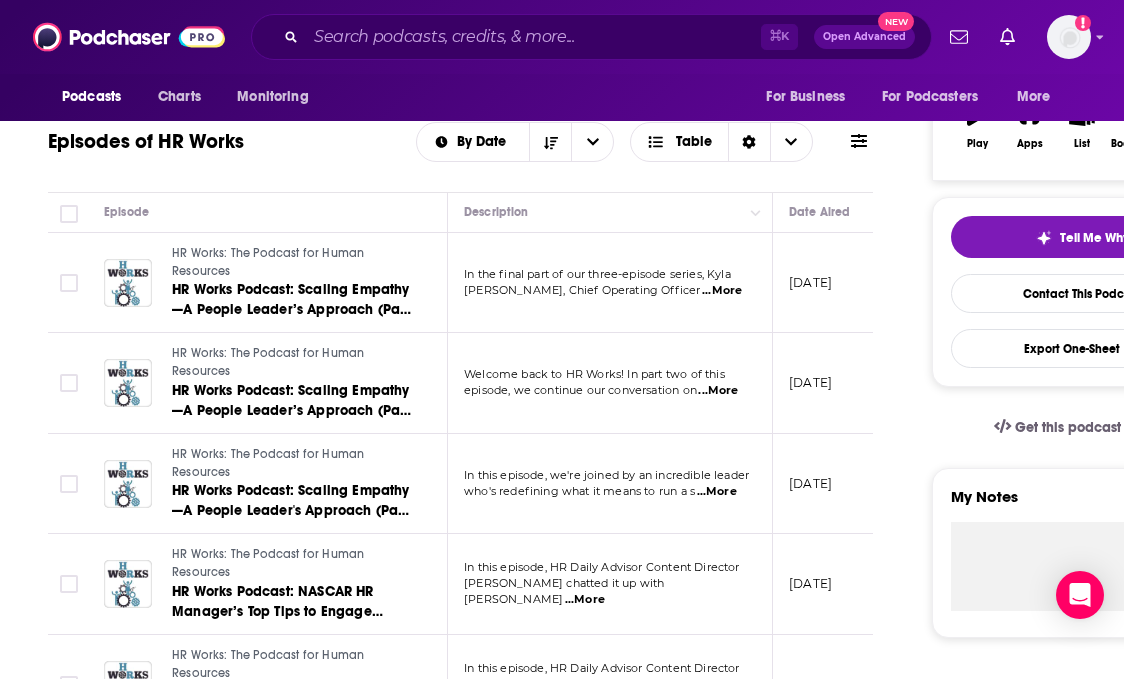 scroll, scrollTop: 358, scrollLeft: 0, axis: vertical 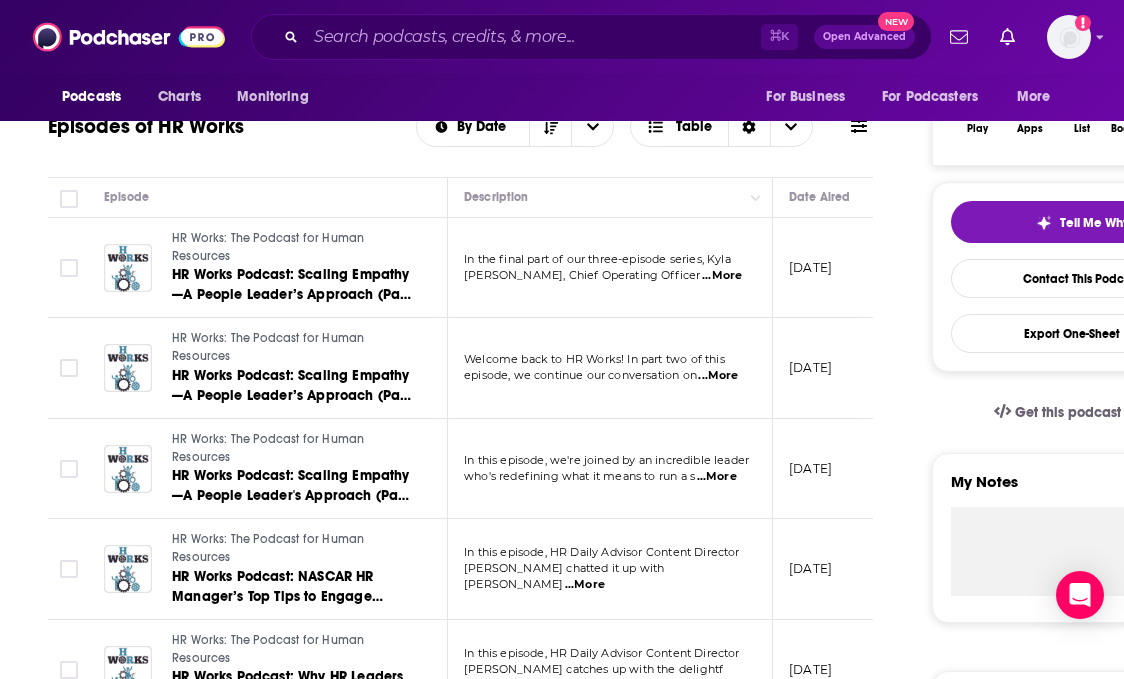 click on "...More" at bounding box center (718, 376) 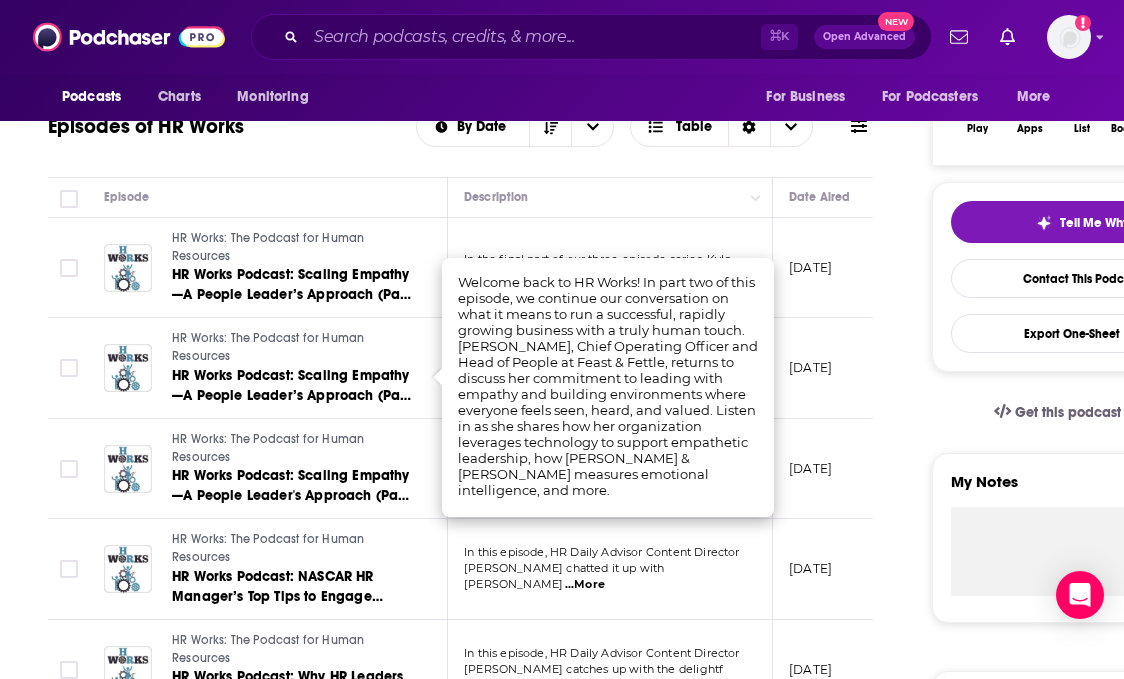 click on "HR Works: The Podcast for Human Resources" at bounding box center (292, 347) 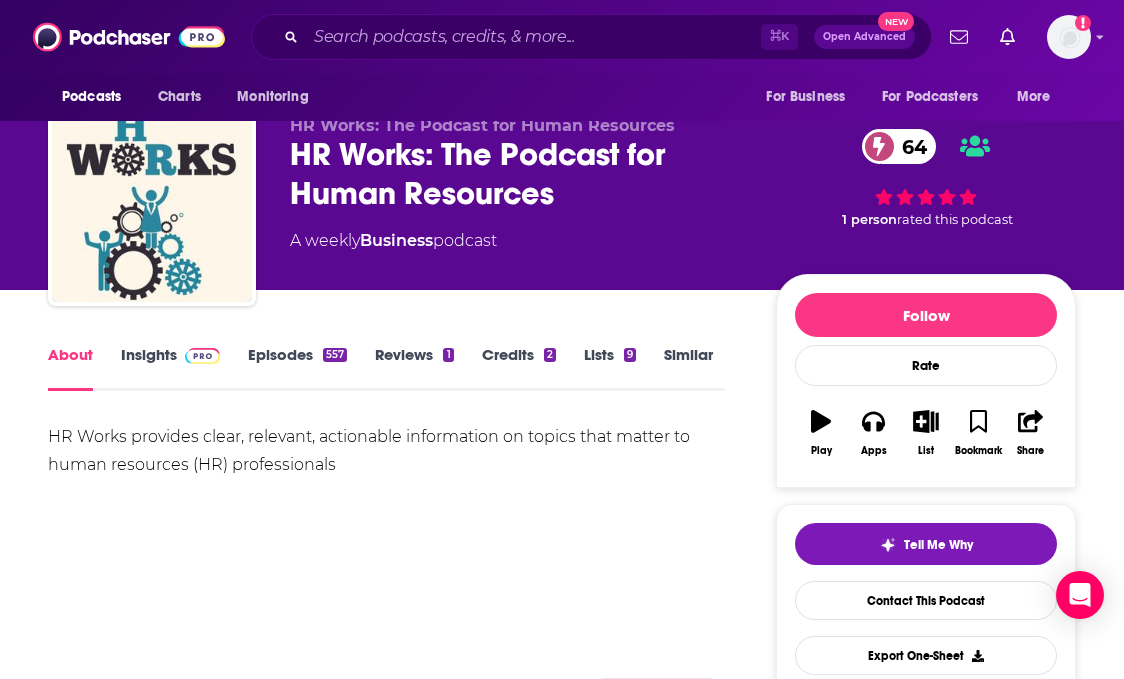 scroll, scrollTop: 37, scrollLeft: 0, axis: vertical 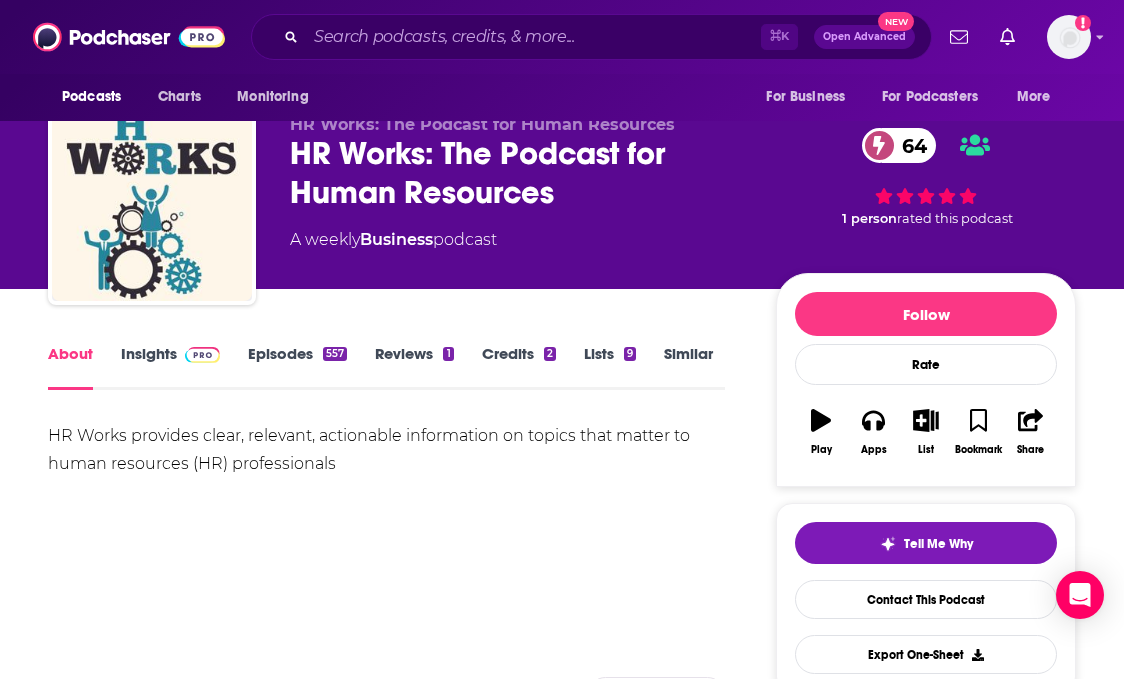 click on "Episodes 557" at bounding box center [297, 367] 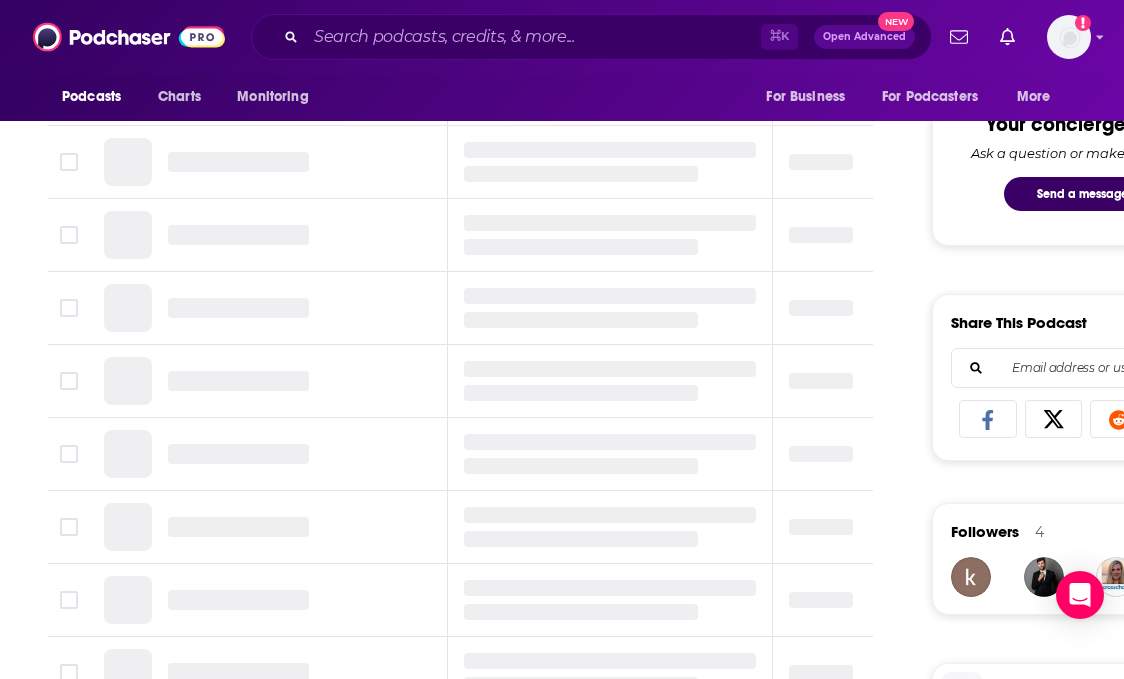 scroll, scrollTop: 0, scrollLeft: 0, axis: both 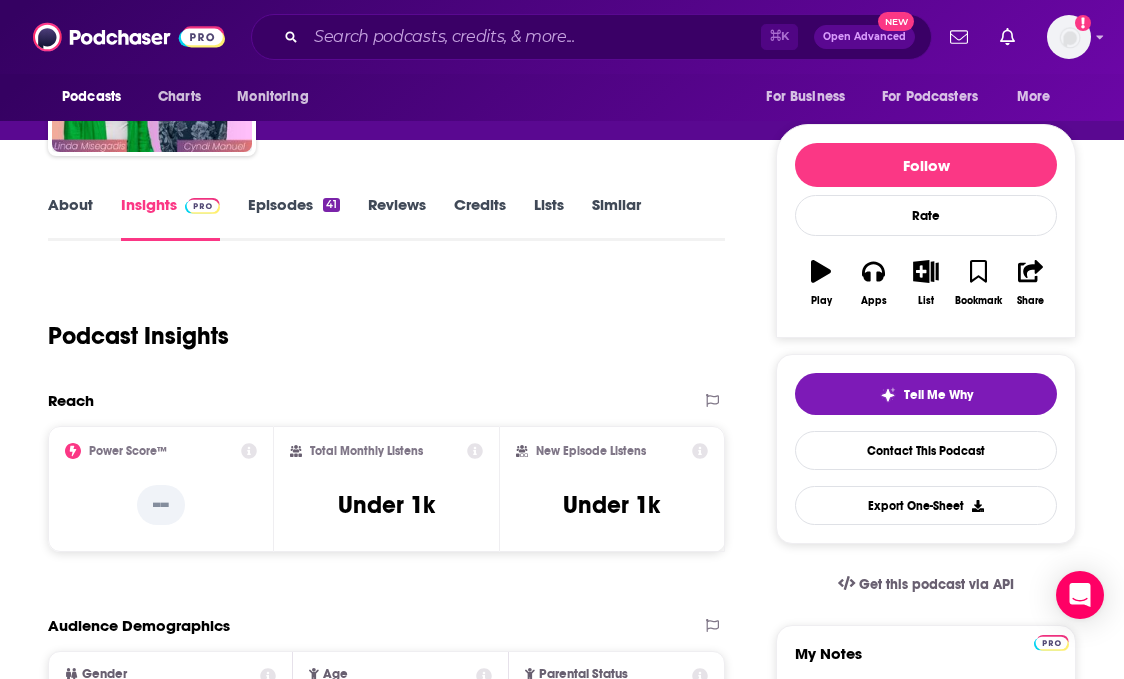 click on "Episodes 41" at bounding box center [294, 218] 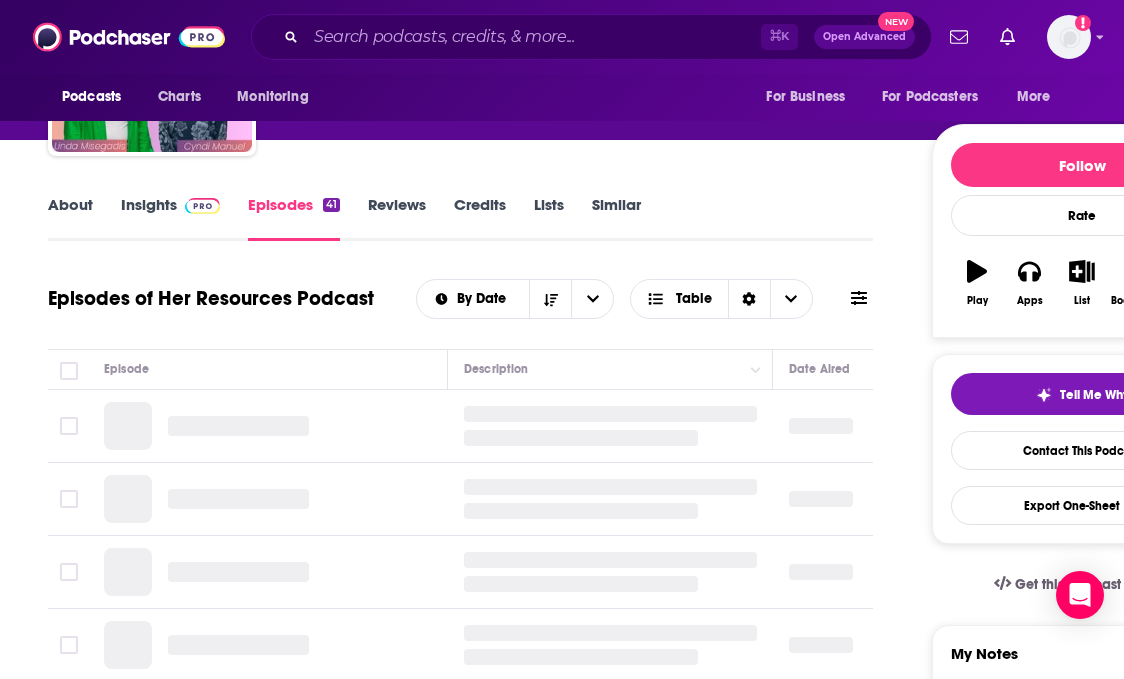 scroll, scrollTop: 0, scrollLeft: 0, axis: both 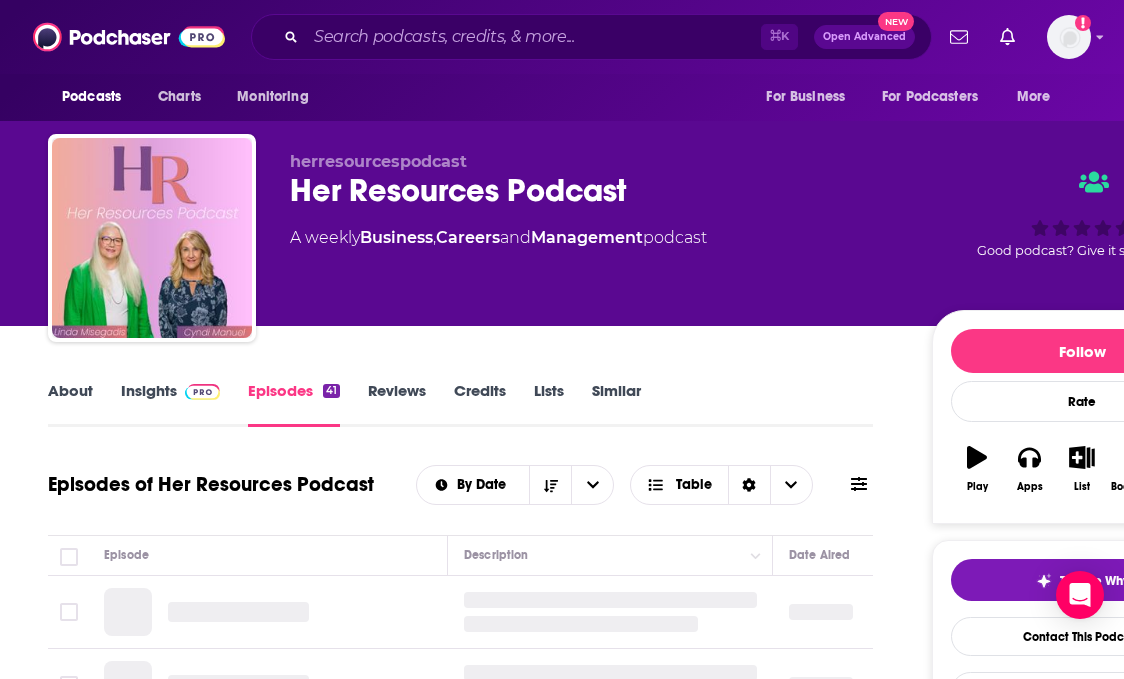 click on "About" at bounding box center (70, 404) 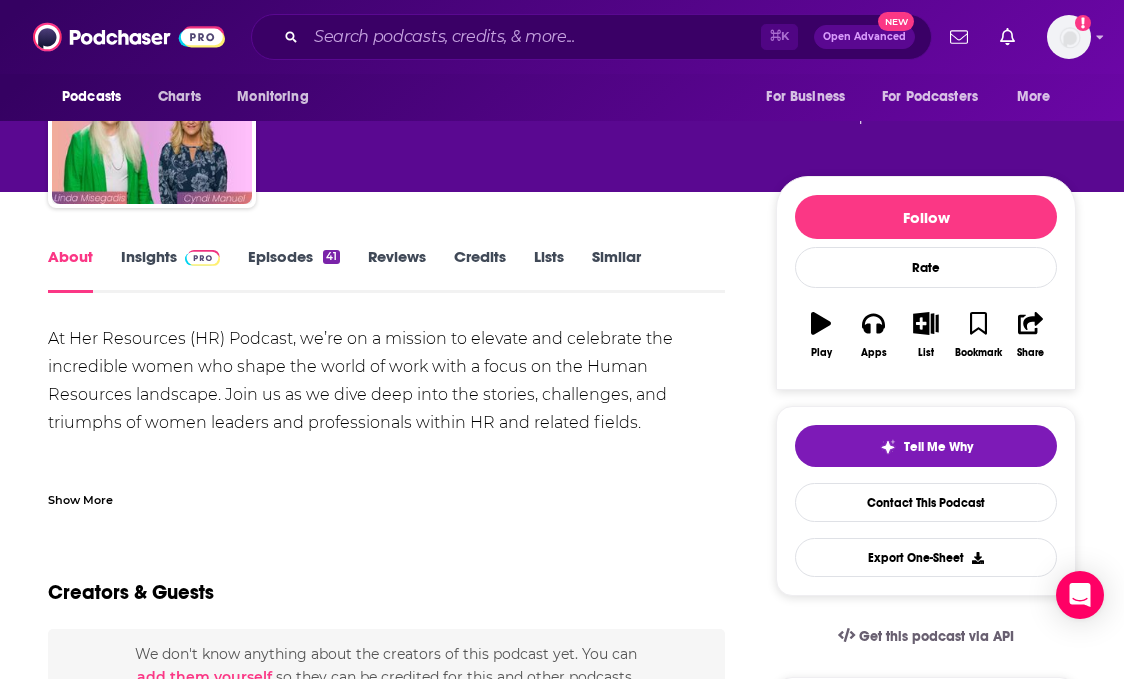 scroll, scrollTop: 135, scrollLeft: 0, axis: vertical 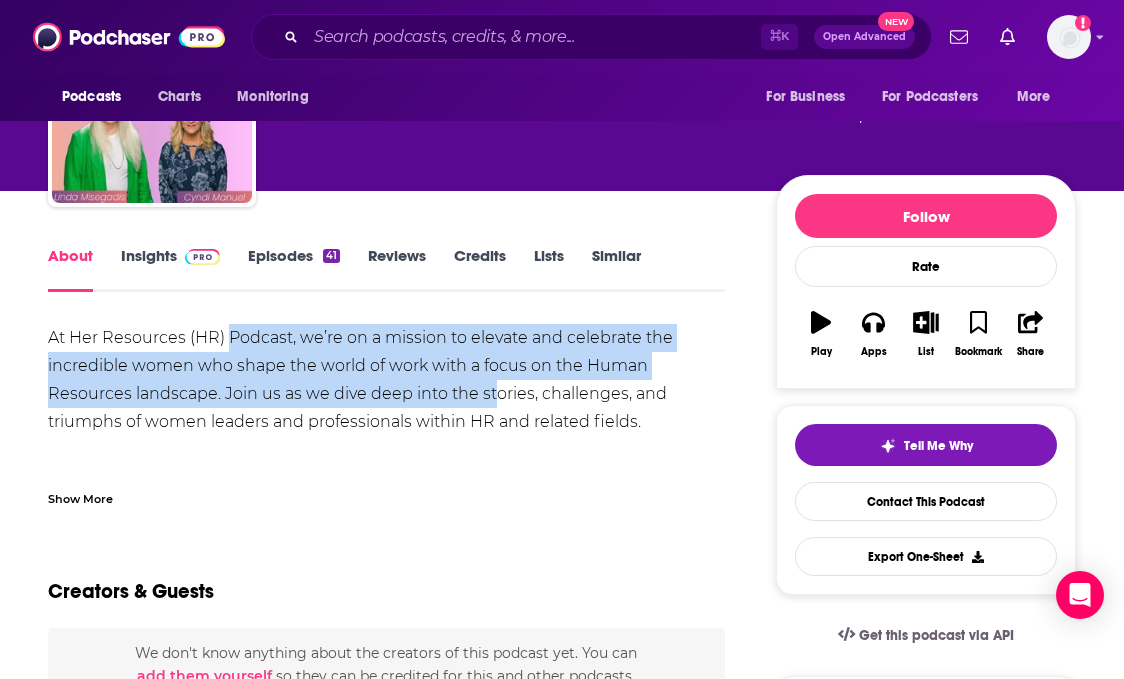 drag, startPoint x: 227, startPoint y: 338, endPoint x: 498, endPoint y: 404, distance: 278.92114 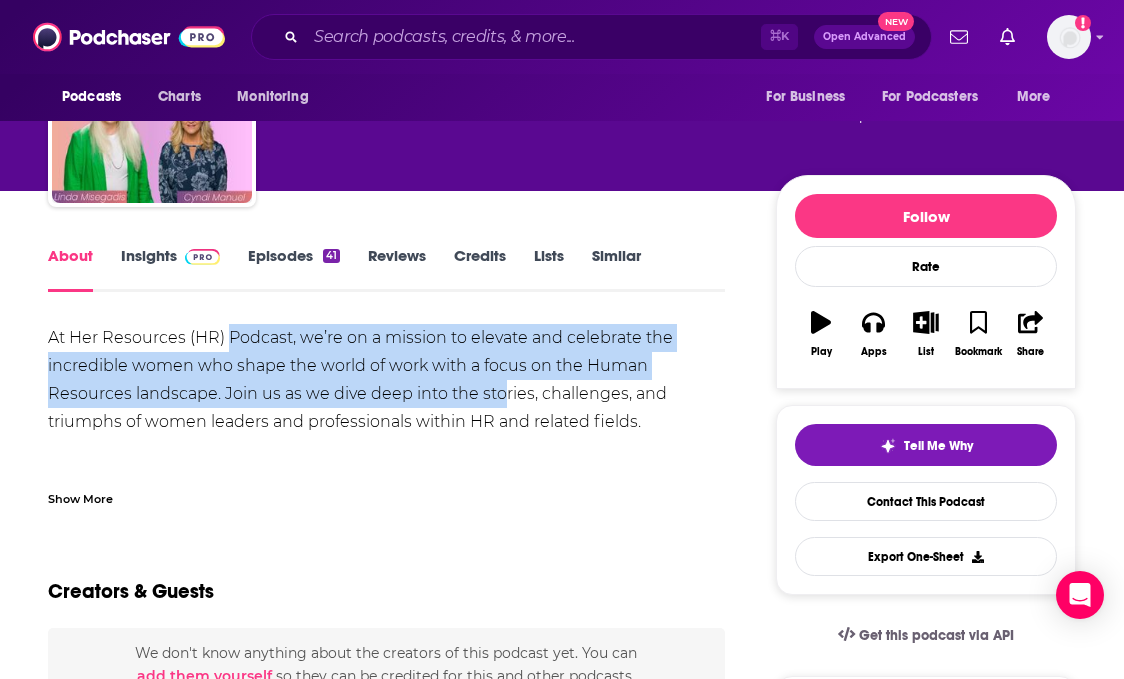 click on "At Her Resources (HR) Podcast, we’re on a mission to elevate and celebrate the incredible women who shape the world of work with a focus on the Human Resources landscape.  Join us as we dive deep into the stories, challenges, and triumphs of women leaders and professionals within HR and related fields.
Our podcast offers insightful conversations with trailblazing women in HR, thought leaders and industry experts.  We tackle pressing topics, share best practices and explore strategies that empower women to excel and lead with confidence in their careers.
In a world where women continue to break barriers and redefine leadership, our show provides a platform for sharing valuable experiences and actionable advice.  Whether you’re an HR professional, aspiring leader, or simply passionate about fostering inclusive workplaces, our content is designed to inspire, educate and connect." at bounding box center (386, 590) 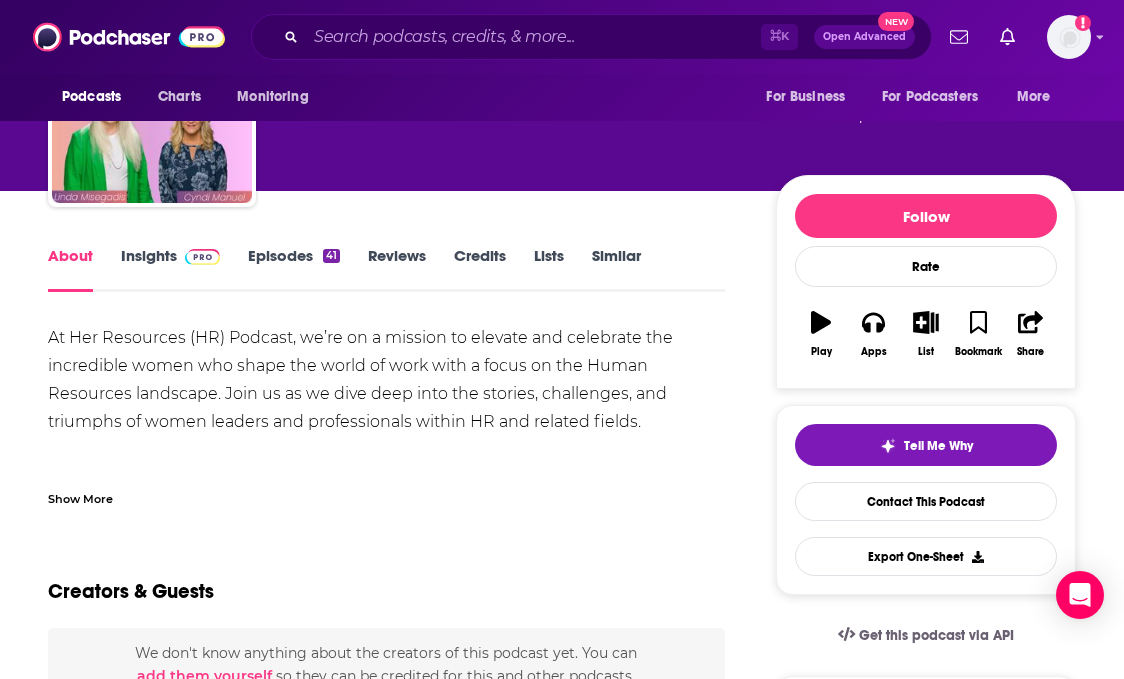click on "Episodes 41" at bounding box center [294, 269] 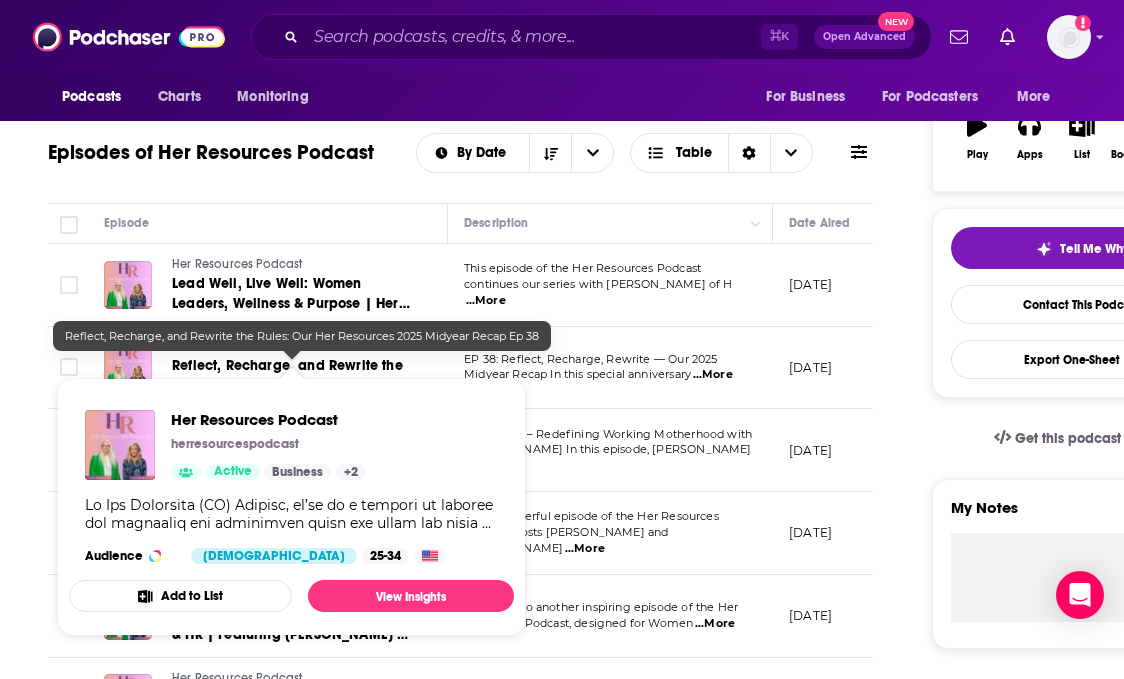 scroll, scrollTop: 333, scrollLeft: 0, axis: vertical 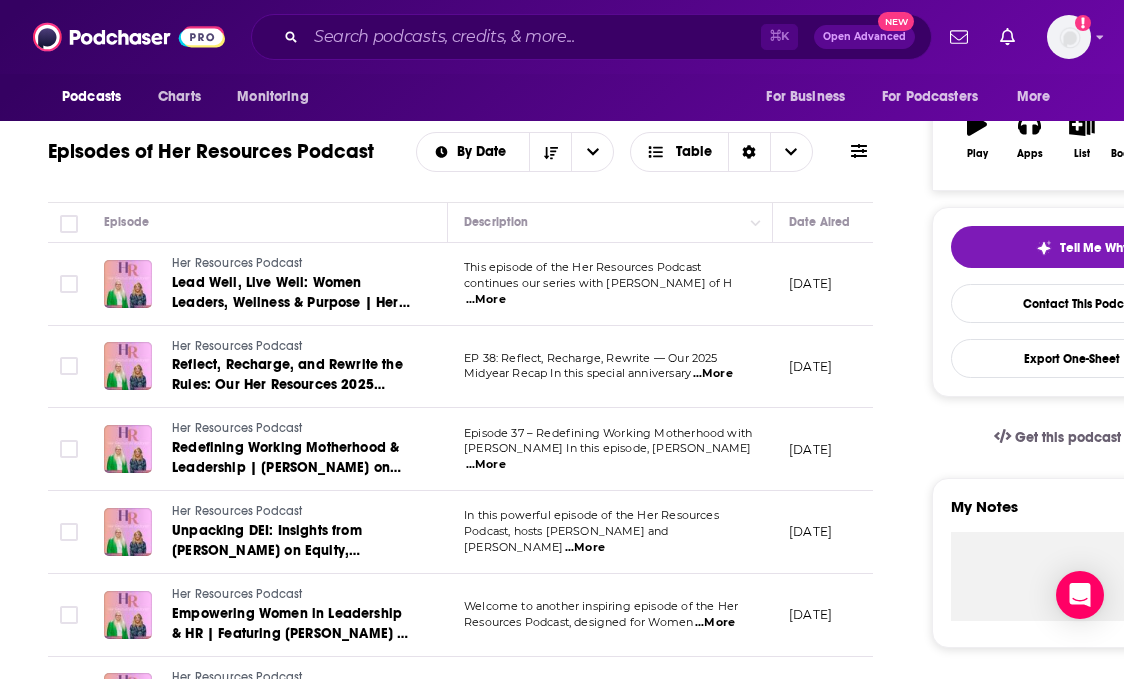click on "This episode of the Her Resources Podcast" at bounding box center [610, 268] 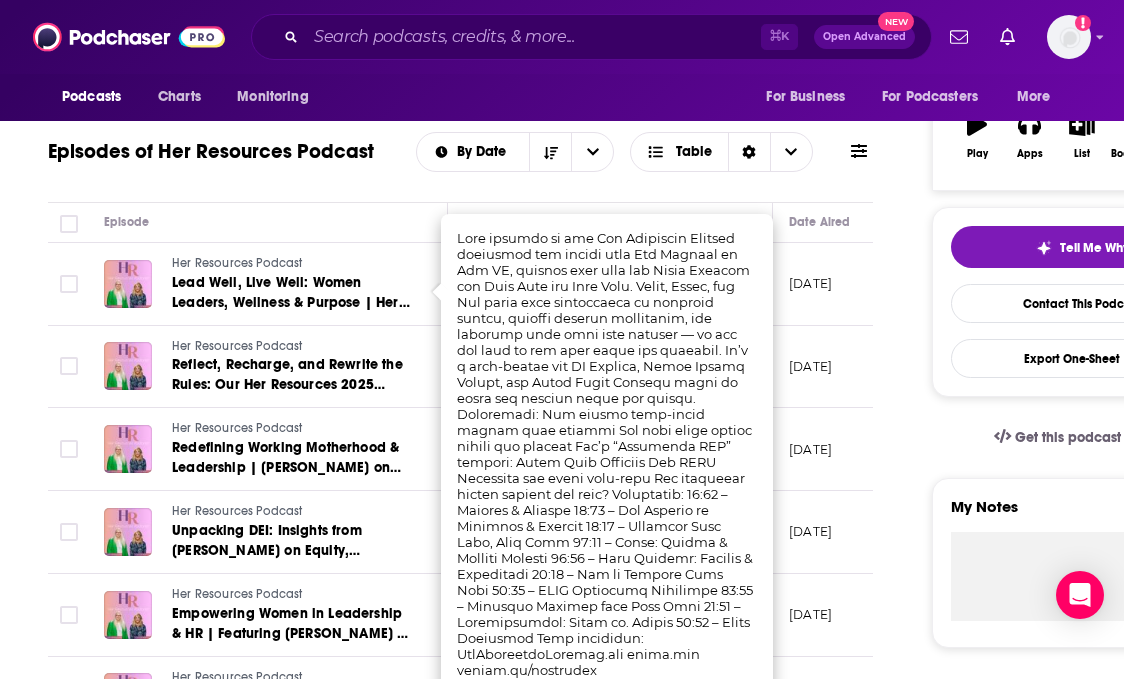 click on "About Insights Episodes 41 Reviews Credits Lists Similar Episodes of Her Resources Podcast By Date Table Episode Description Date Aired Reach Episode Guests Length Her Resources Podcast Lead Well, Live Well: Women Leaders, Wellness & Purpose | Her Resources Podcast Ep. 39 This episode of the Her Resources Podcast continues our series with [PERSON_NAME] of H  ...More [DATE] Under 1k -- 57:22 s Her Resources Podcast Reflect, Recharge, and Rewrite the Rules: Our Her Resources 2025 Midyear Recap Ep 38 EP 38: Reflect, Recharge, Rewrite — Our 2025 Midyear Recap In this special anniversary   ...More [DATE] Under 1k -- 52:36 s Her Resources Podcast Redefining Working Motherhood & Leadership | [PERSON_NAME] on Change, Balance & Boundaries | HR Ep. 37 Episode 37 – Redefining Working Motherhood with [PERSON_NAME] In this episode, [PERSON_NAME]More [DATE] Under 1k -- 48:18 s Her Resources Podcast Unpacking DEI: Insights from [PERSON_NAME] on Equity, Inclusion, and HR Leadership ​ | HRPodcast ep34 --" at bounding box center (474, 1357) 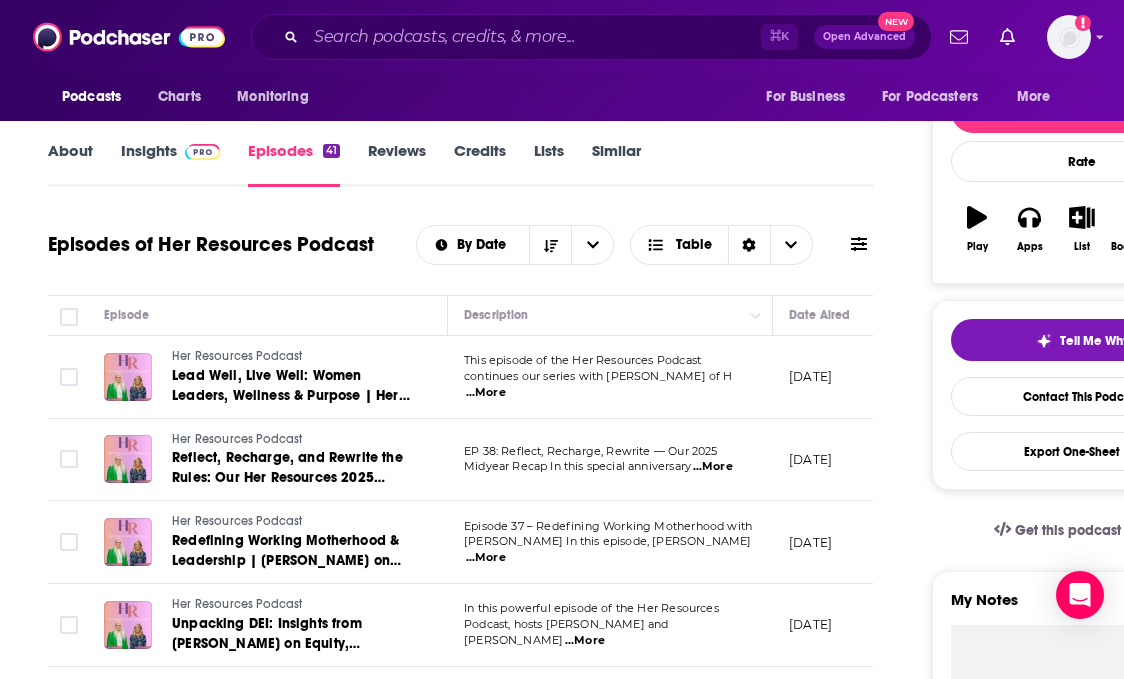 scroll, scrollTop: 0, scrollLeft: 0, axis: both 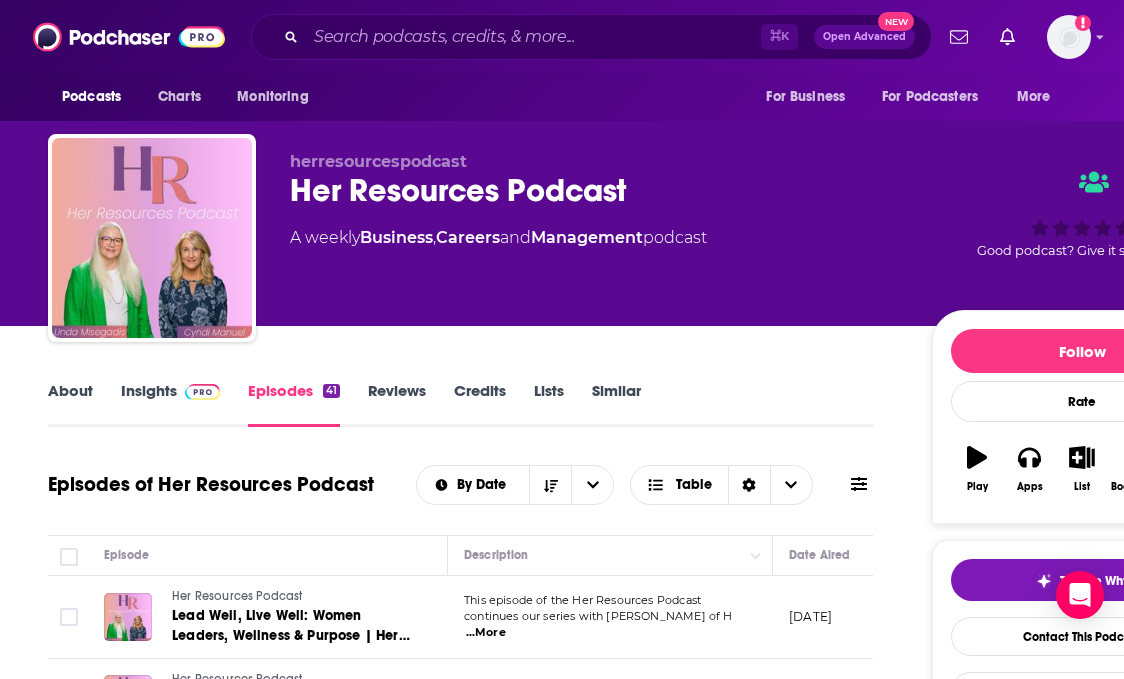 click on "About" at bounding box center (70, 404) 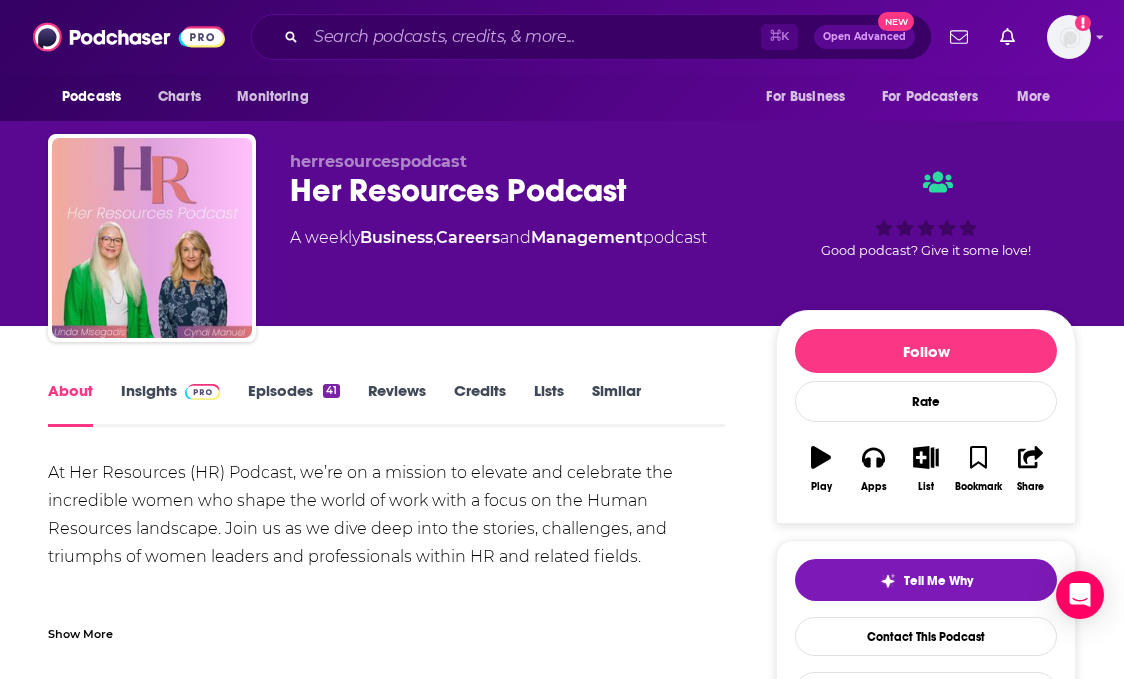 click on "Insights" at bounding box center (170, 404) 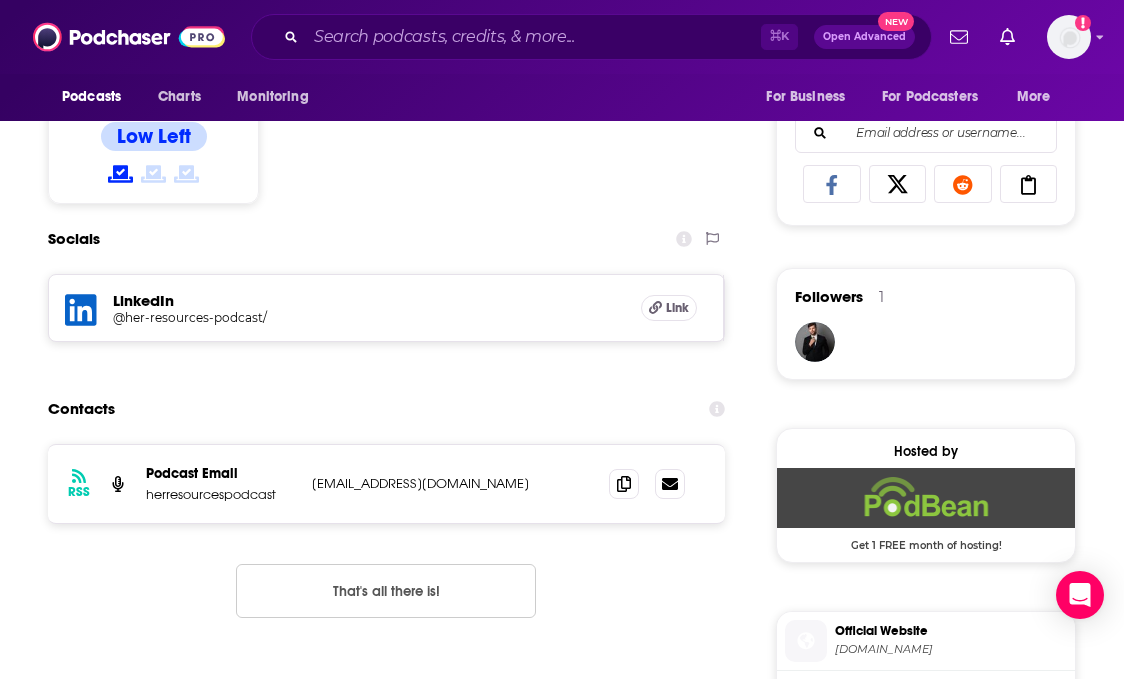 scroll, scrollTop: 1270, scrollLeft: 0, axis: vertical 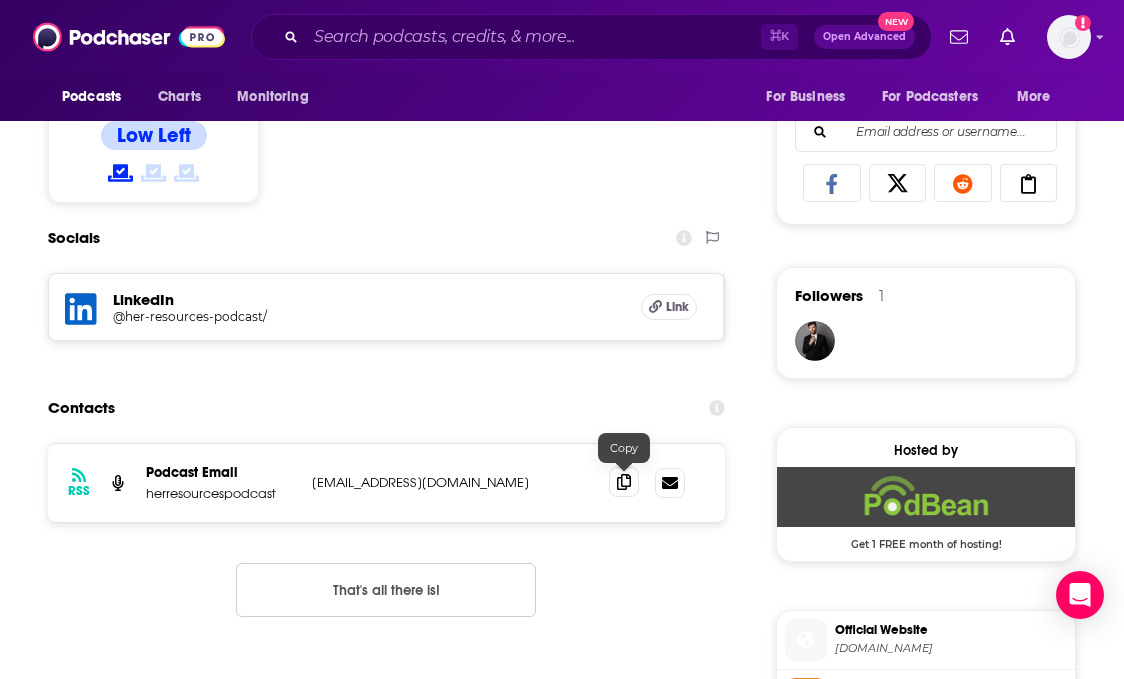 click at bounding box center (624, 482) 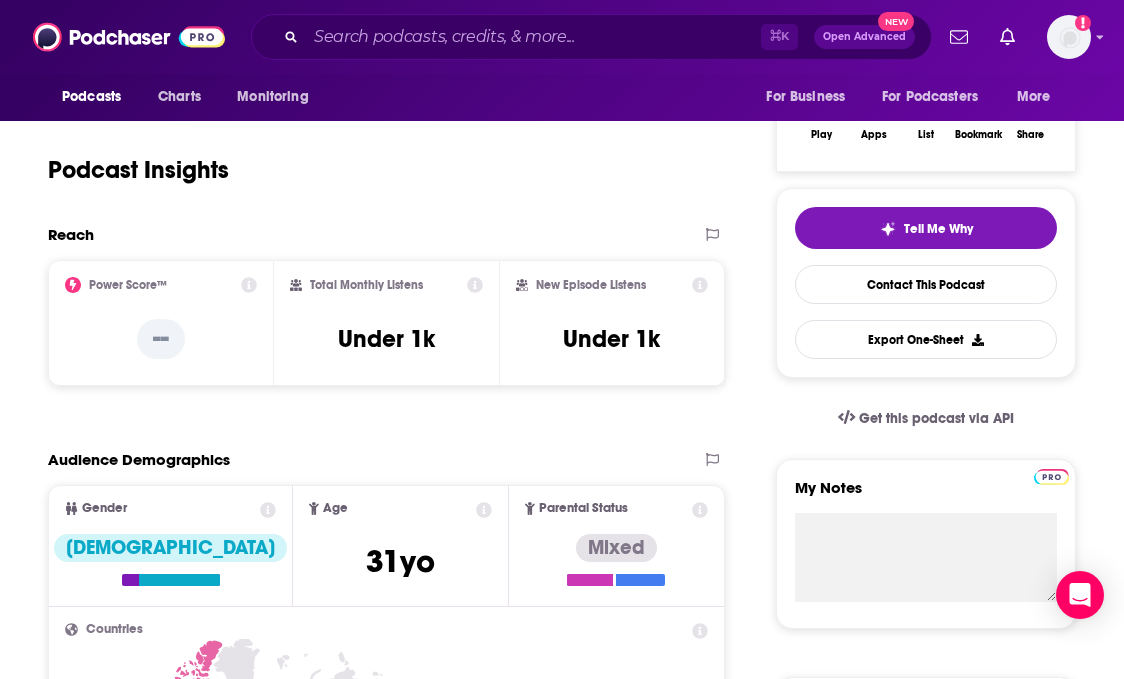 scroll, scrollTop: 0, scrollLeft: 0, axis: both 